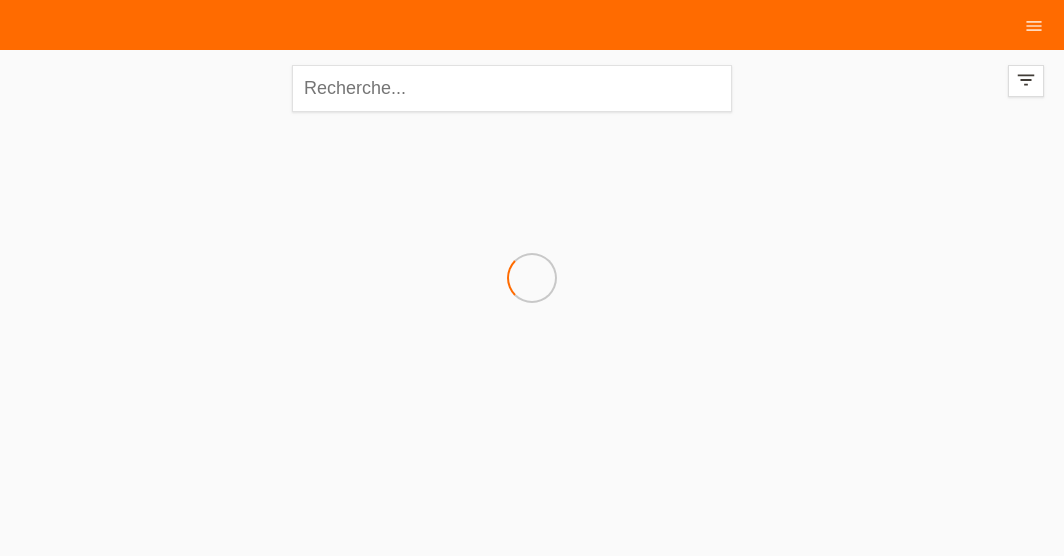 scroll, scrollTop: 0, scrollLeft: 0, axis: both 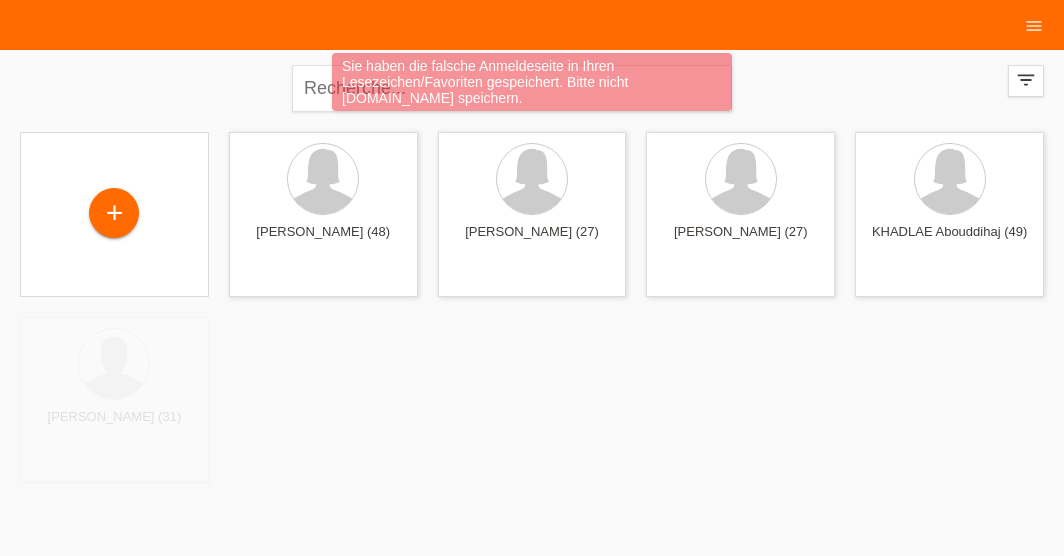 click on "+" at bounding box center (114, 213) 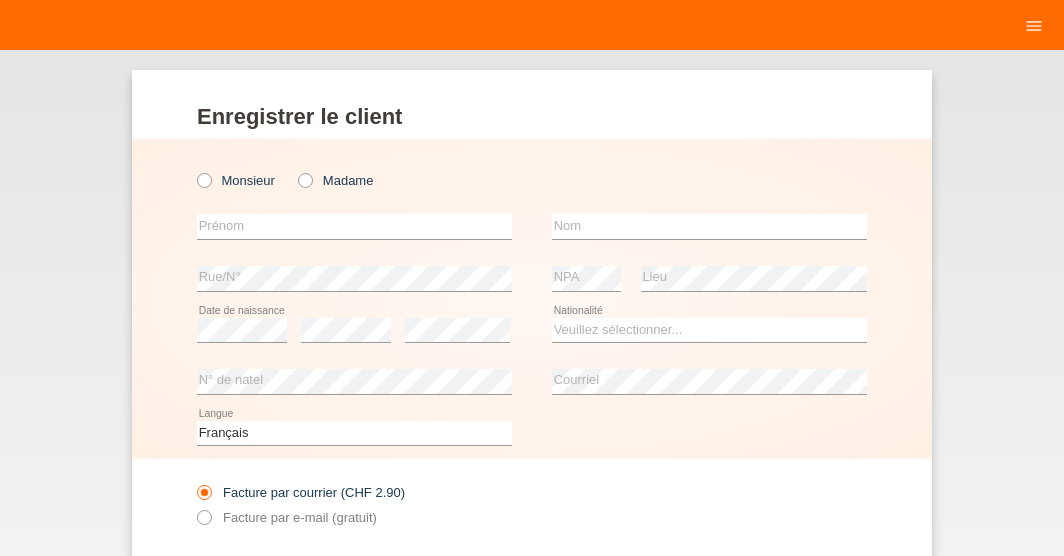 scroll, scrollTop: 0, scrollLeft: 0, axis: both 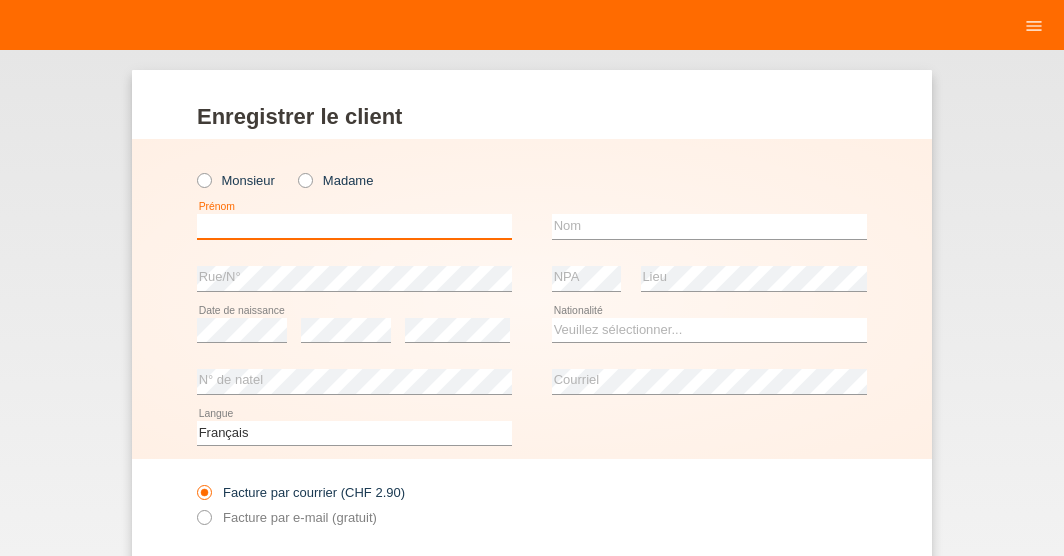 click at bounding box center [354, 226] 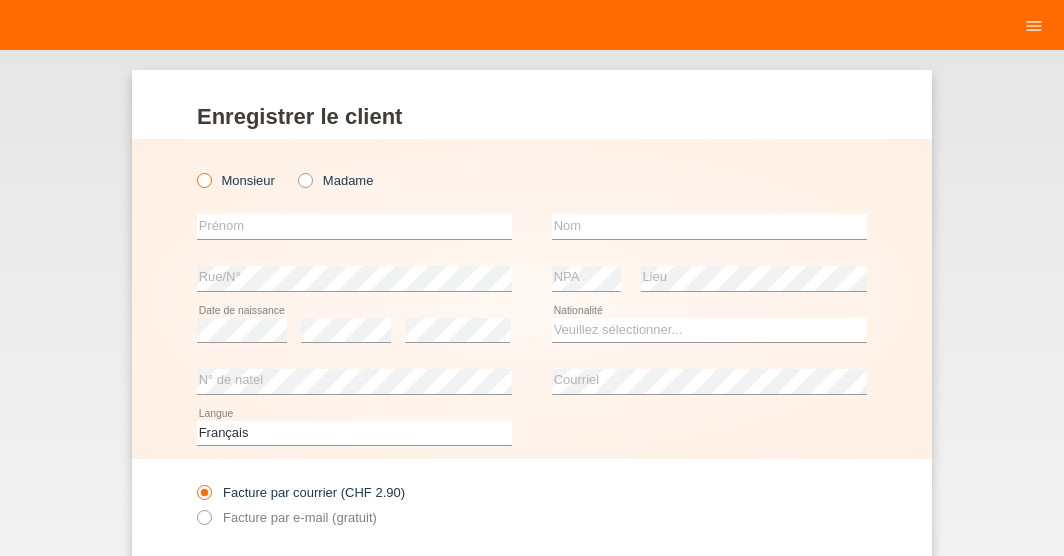 click at bounding box center (194, 170) 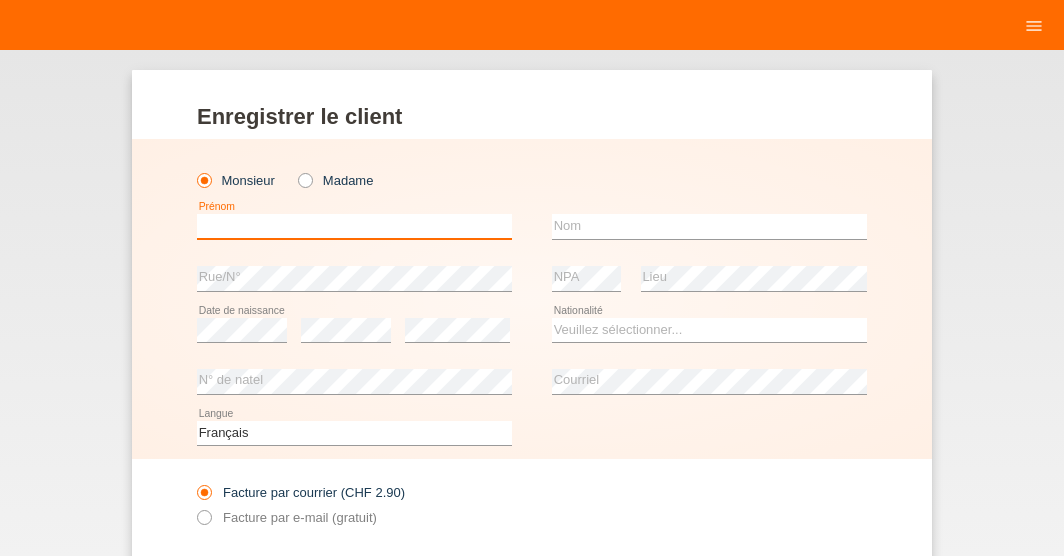 click at bounding box center (354, 226) 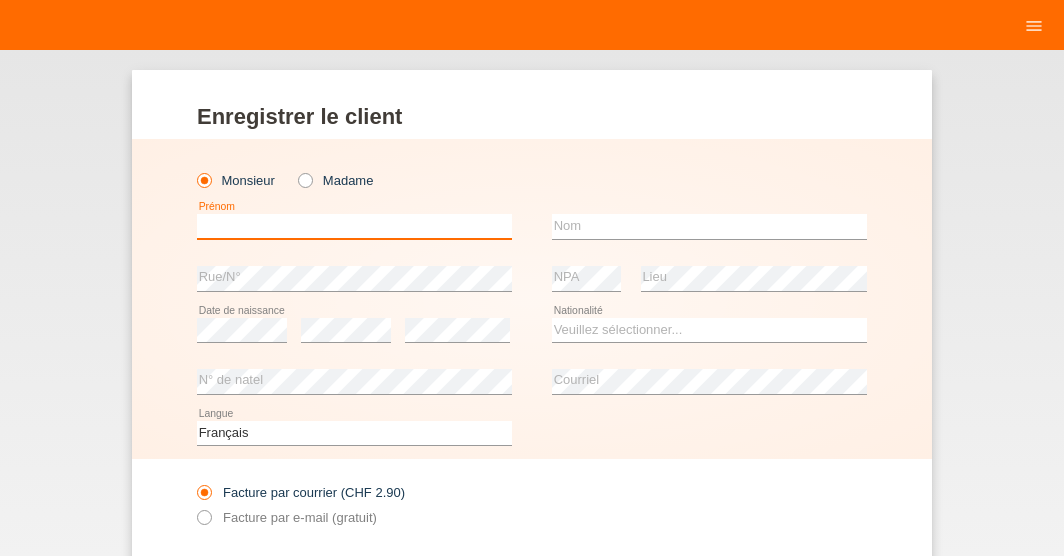 type on "a" 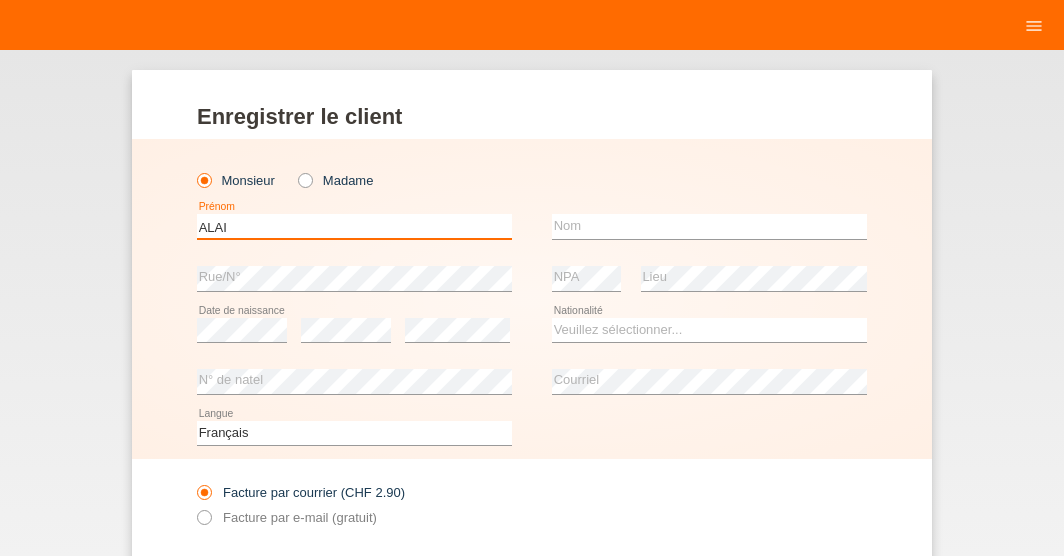 type on "ALAI" 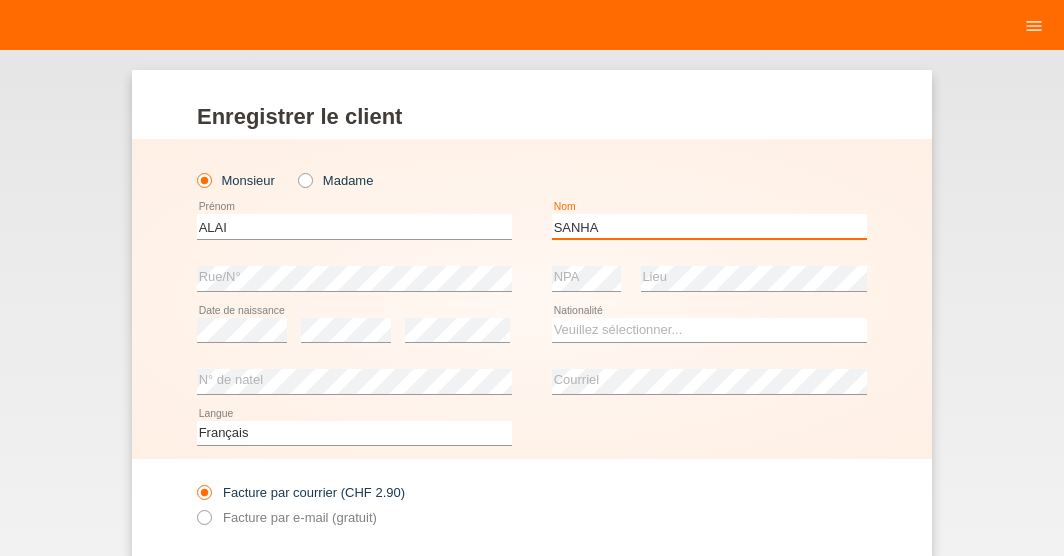 type on "SANHA" 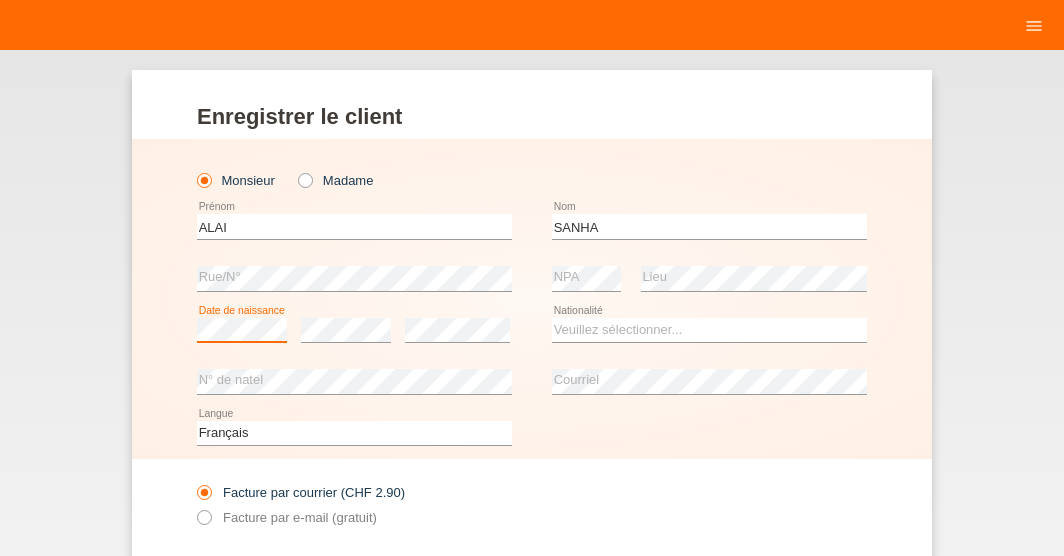 scroll, scrollTop: 0, scrollLeft: 0, axis: both 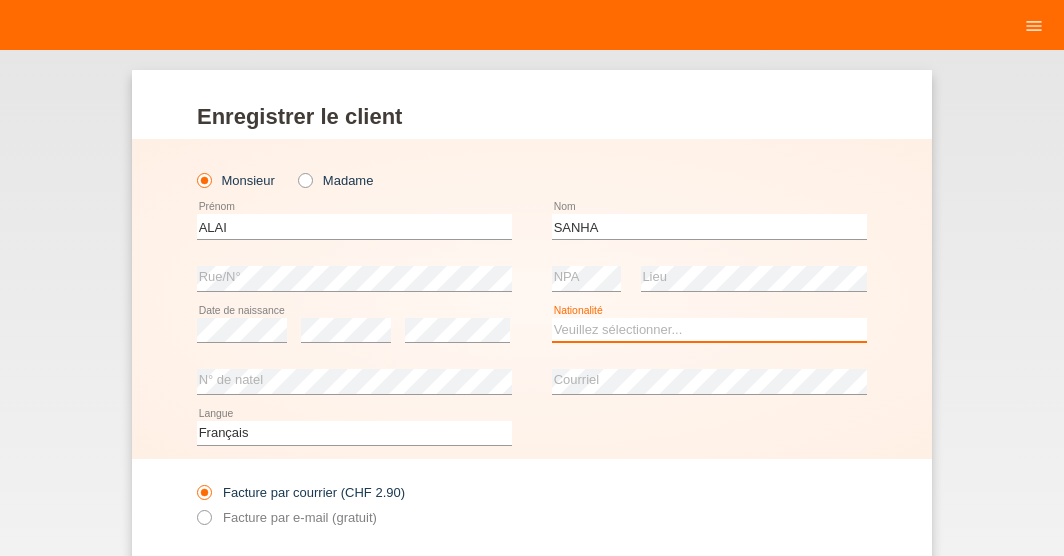 click on "Veuillez sélectionner...
Suisse
Allemagne
Autriche
Liechtenstein
------------
Afghanistan
Afrique du Sud
Åland
Albanie
Algérie Allemagne Andorre Angola Anguilla Antarctique Antigua-et-Barbuda Argentine" at bounding box center (709, 330) 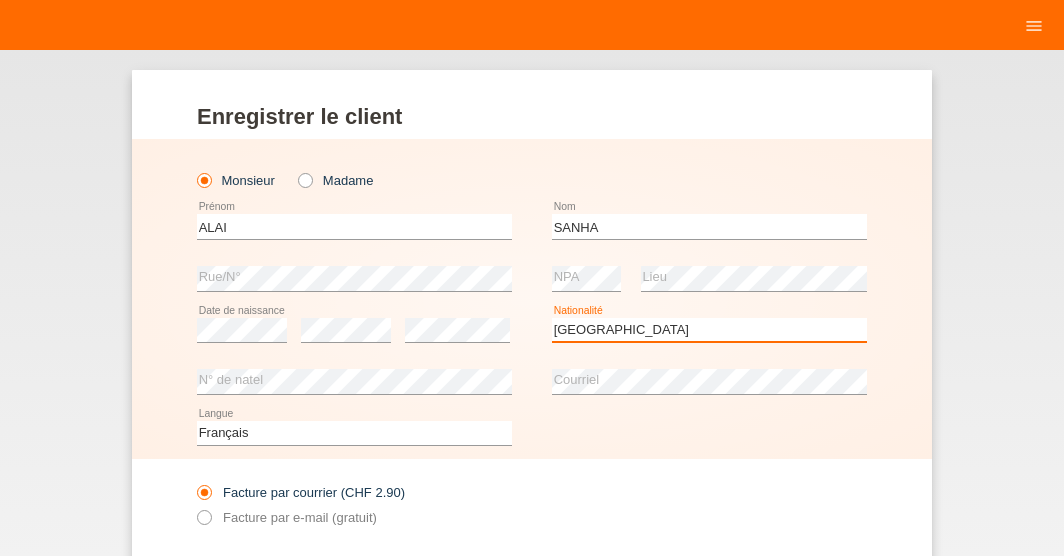 click on "Guinée-Bissau" at bounding box center (0, 0) 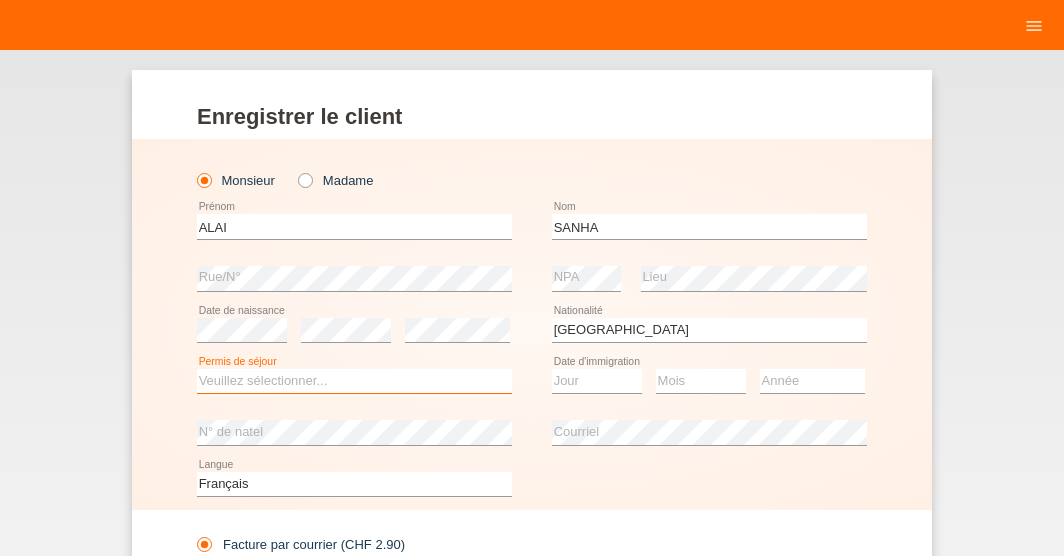 click on "Veuillez sélectionner...
C
B
B - Statut de réfugié
Autre" at bounding box center (354, 381) 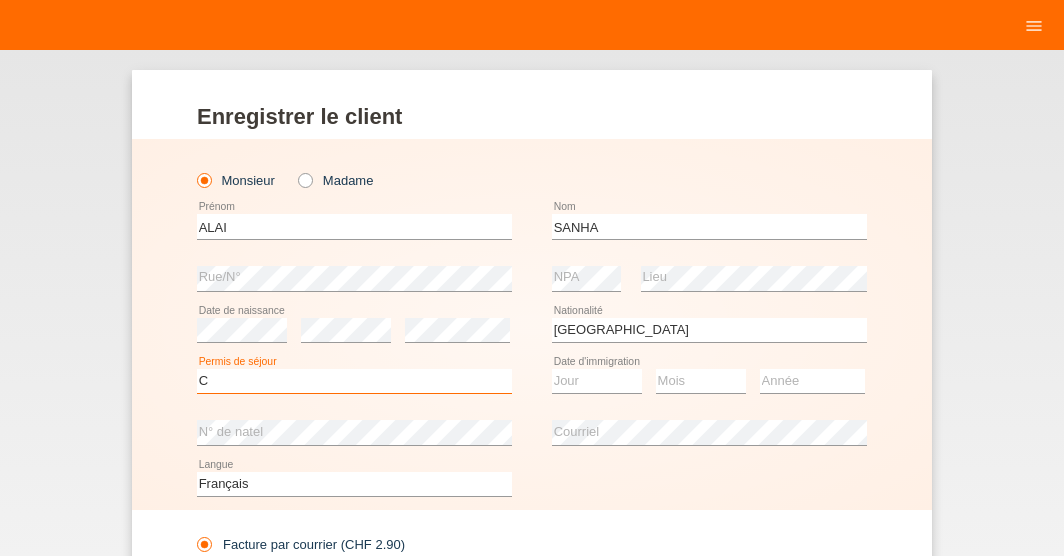 click on "C" at bounding box center [0, 0] 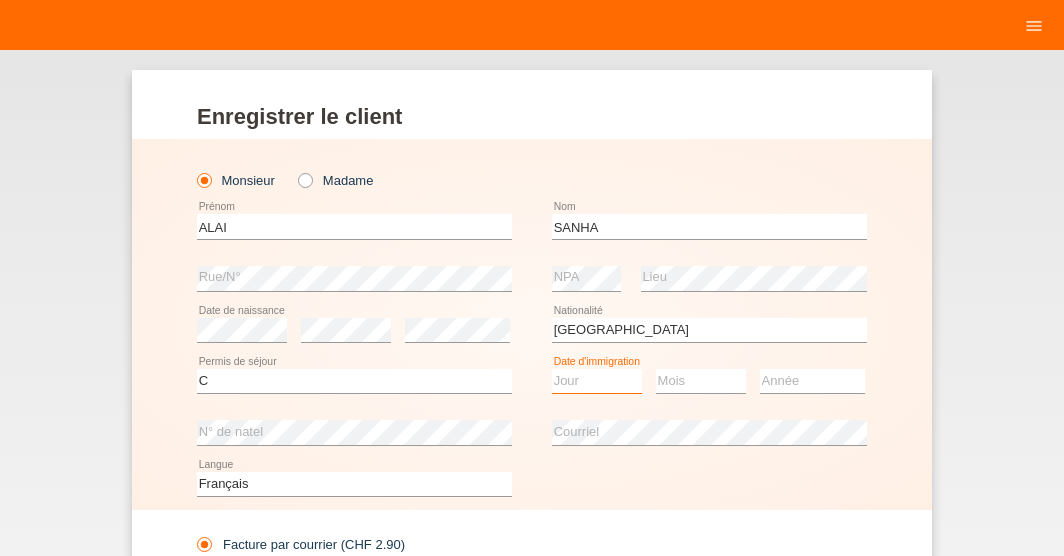 click on "Jour
01
02
03
04
05
06
07
08
09
10 11" at bounding box center [597, 381] 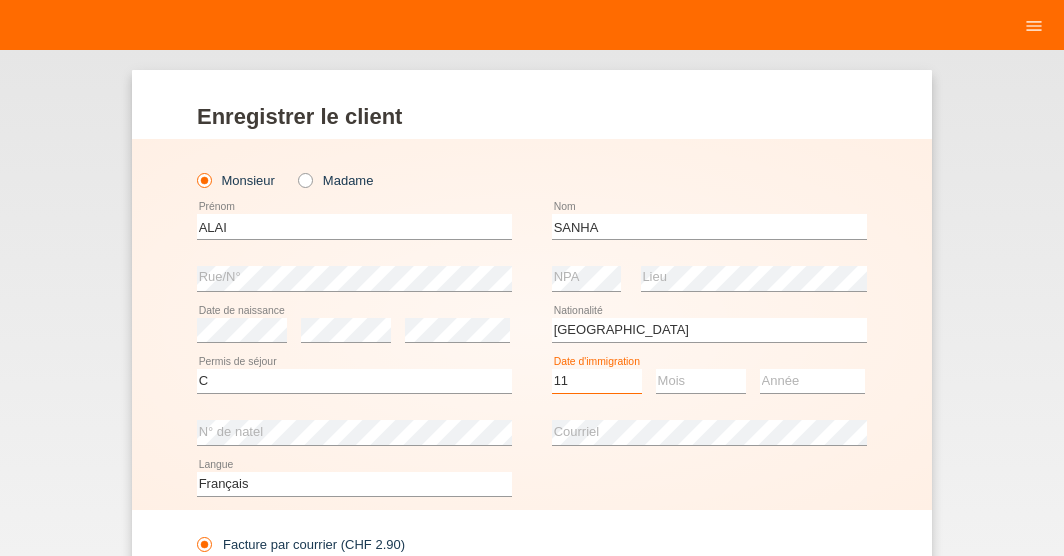 click on "11" at bounding box center [0, 0] 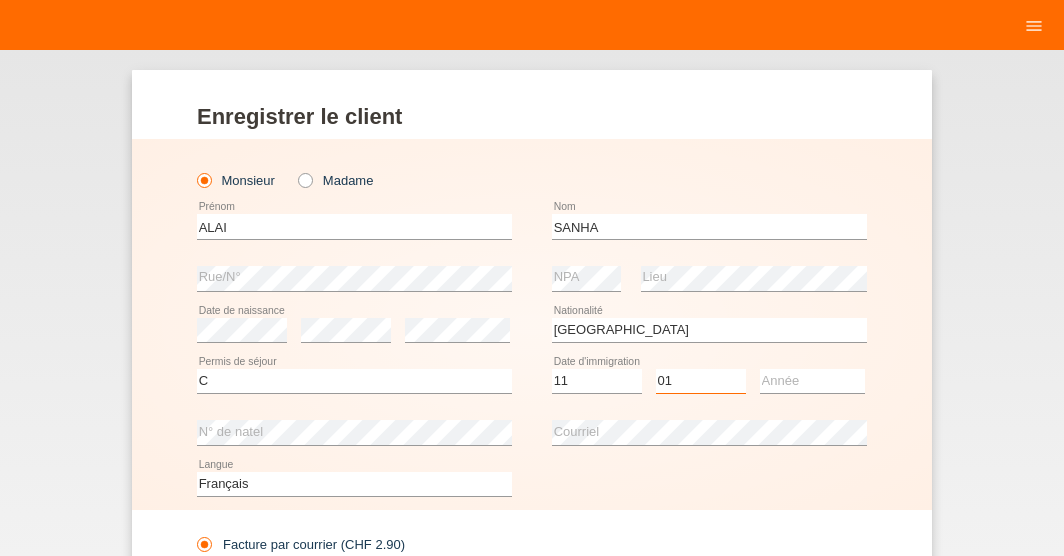select on "05" 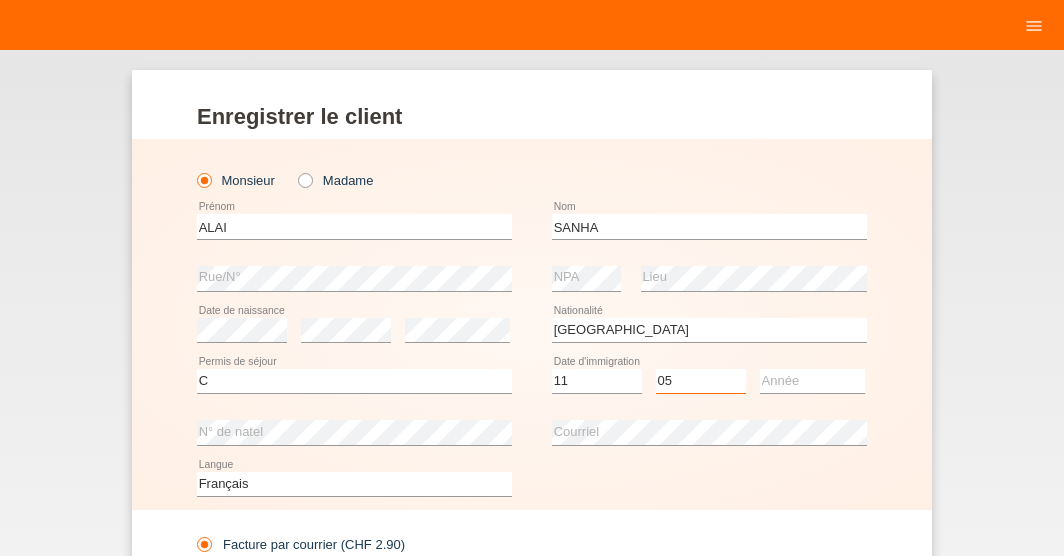 scroll, scrollTop: 0, scrollLeft: 0, axis: both 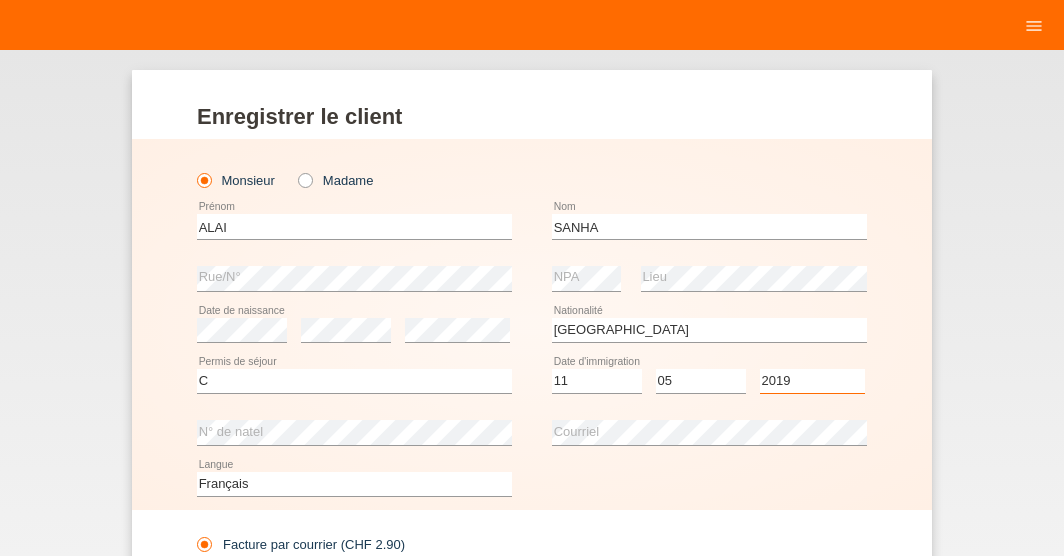 select on "2012" 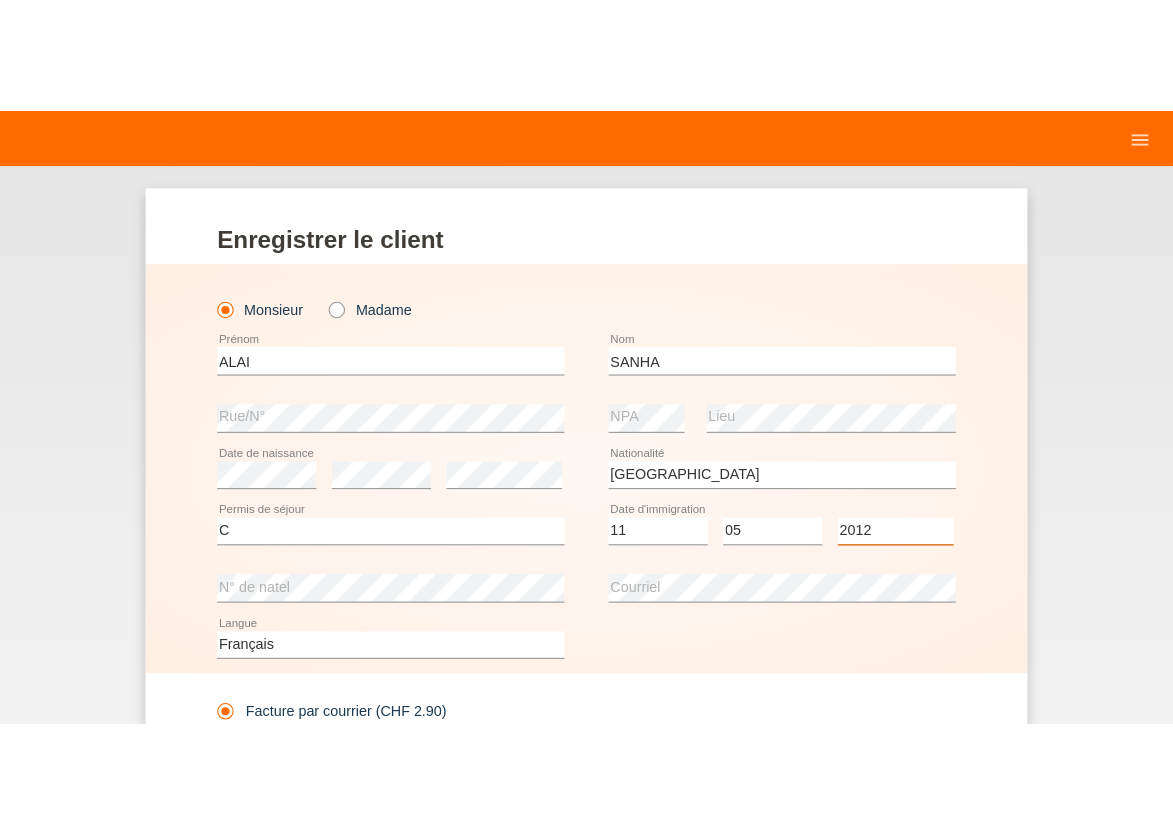 scroll, scrollTop: 0, scrollLeft: 0, axis: both 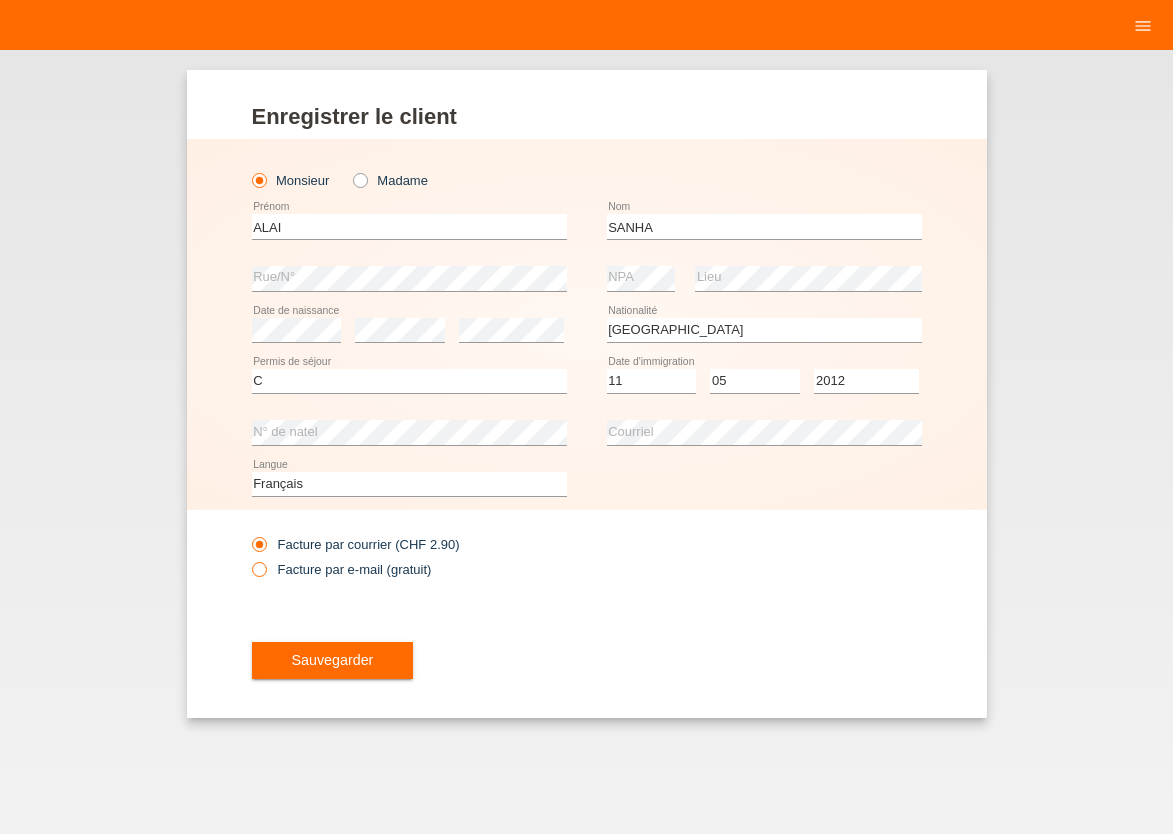 click at bounding box center [248, 558] 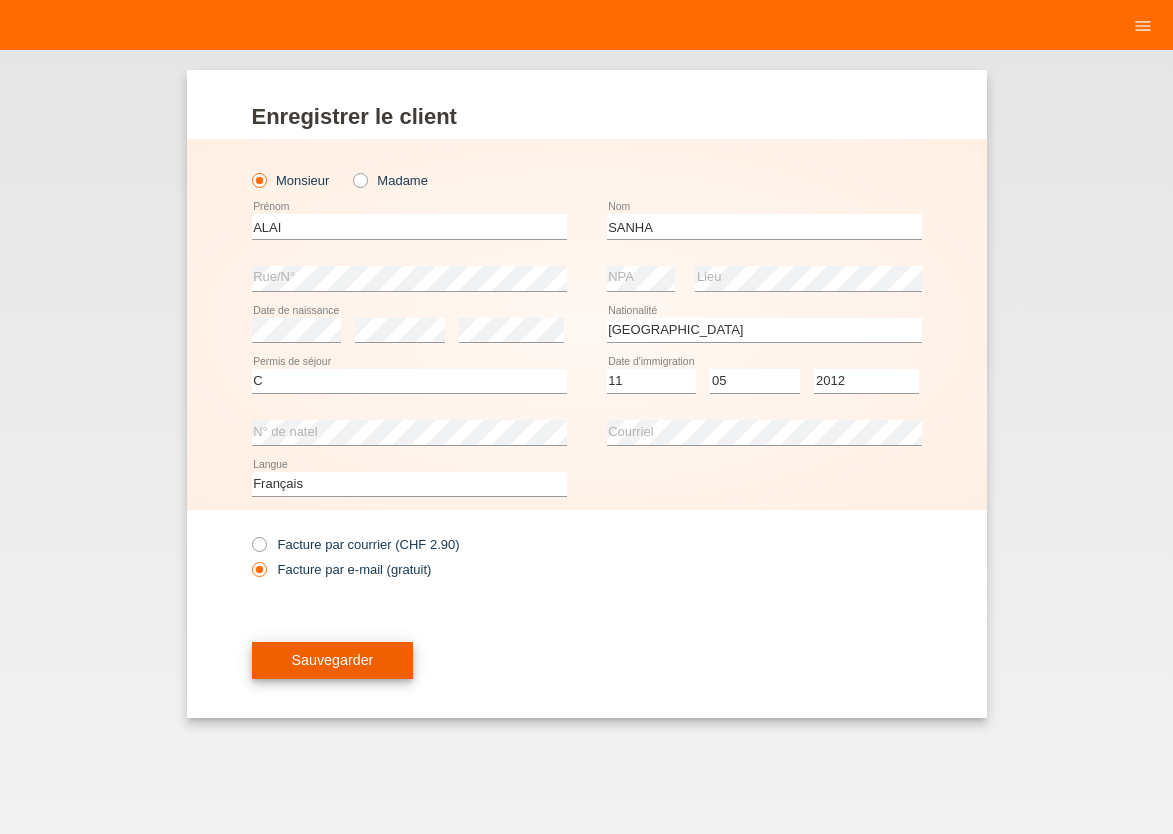 click on "Sauvegarder" at bounding box center [333, 660] 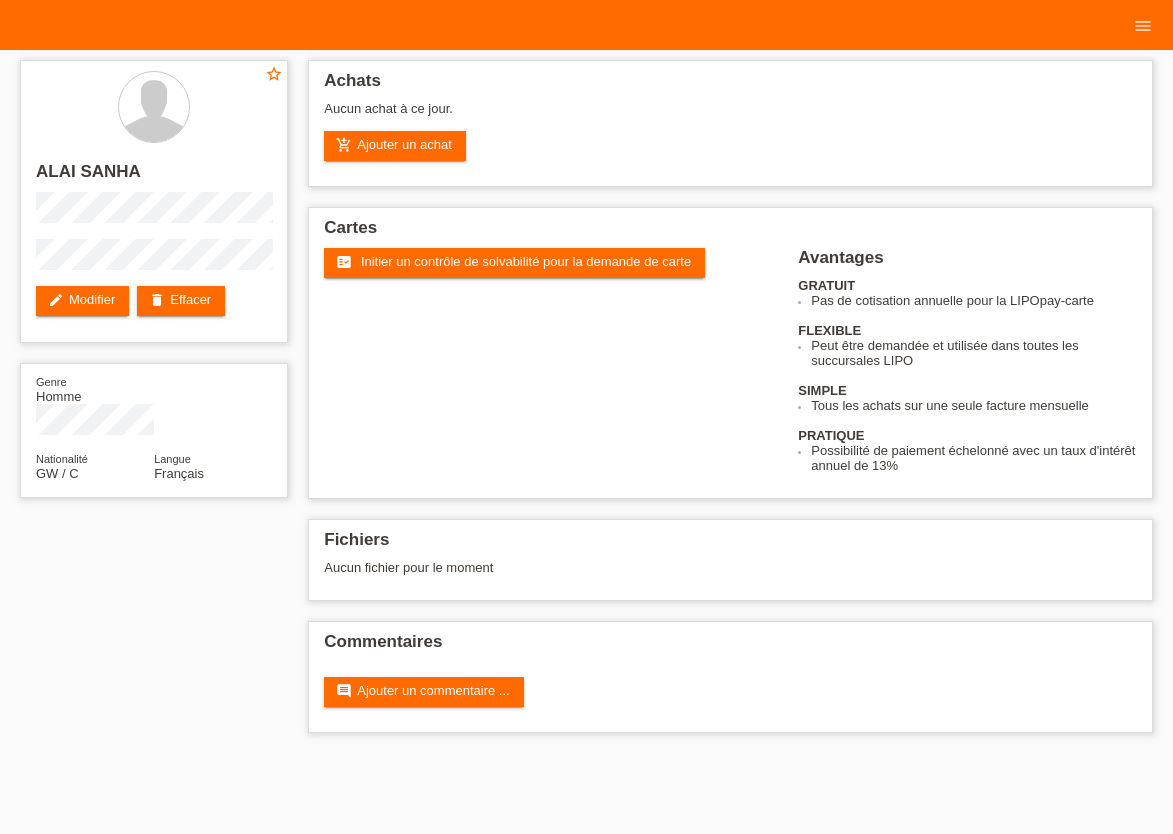 scroll, scrollTop: 0, scrollLeft: 0, axis: both 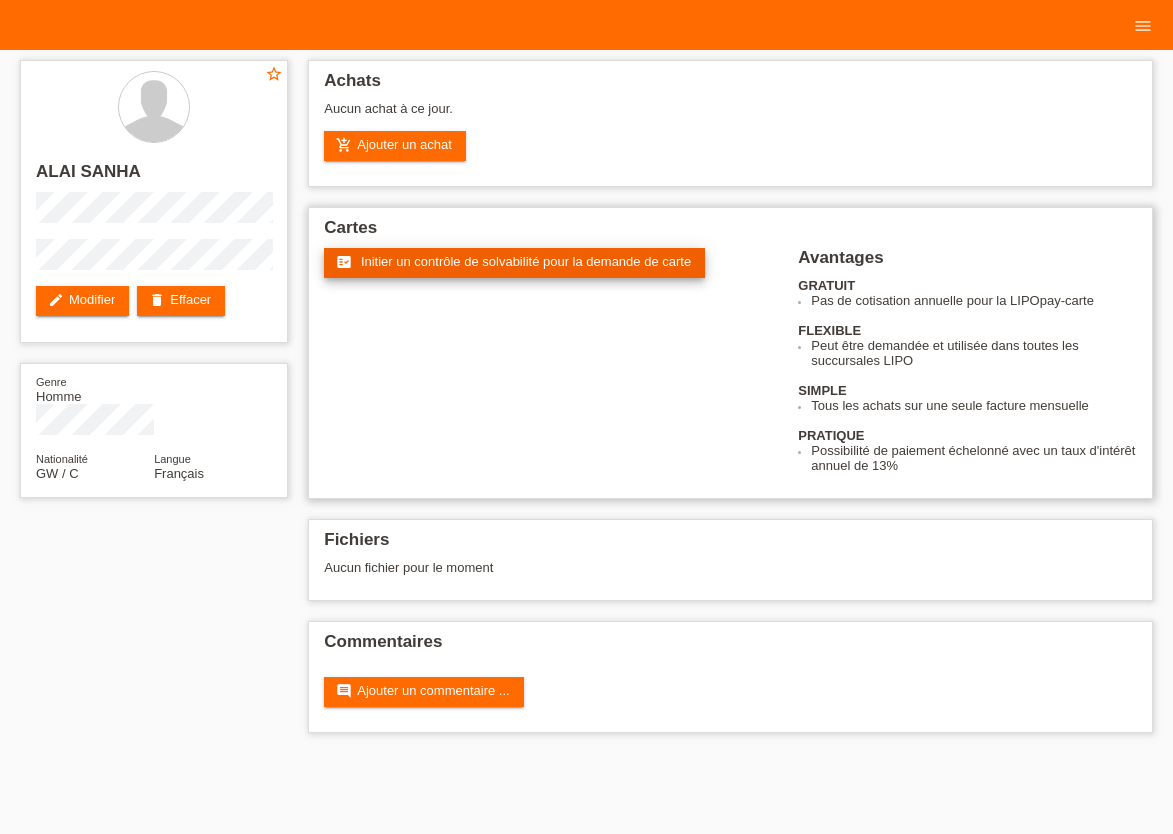 click on "Initier un contrôle de solvabilité pour la demande de carte" at bounding box center [526, 261] 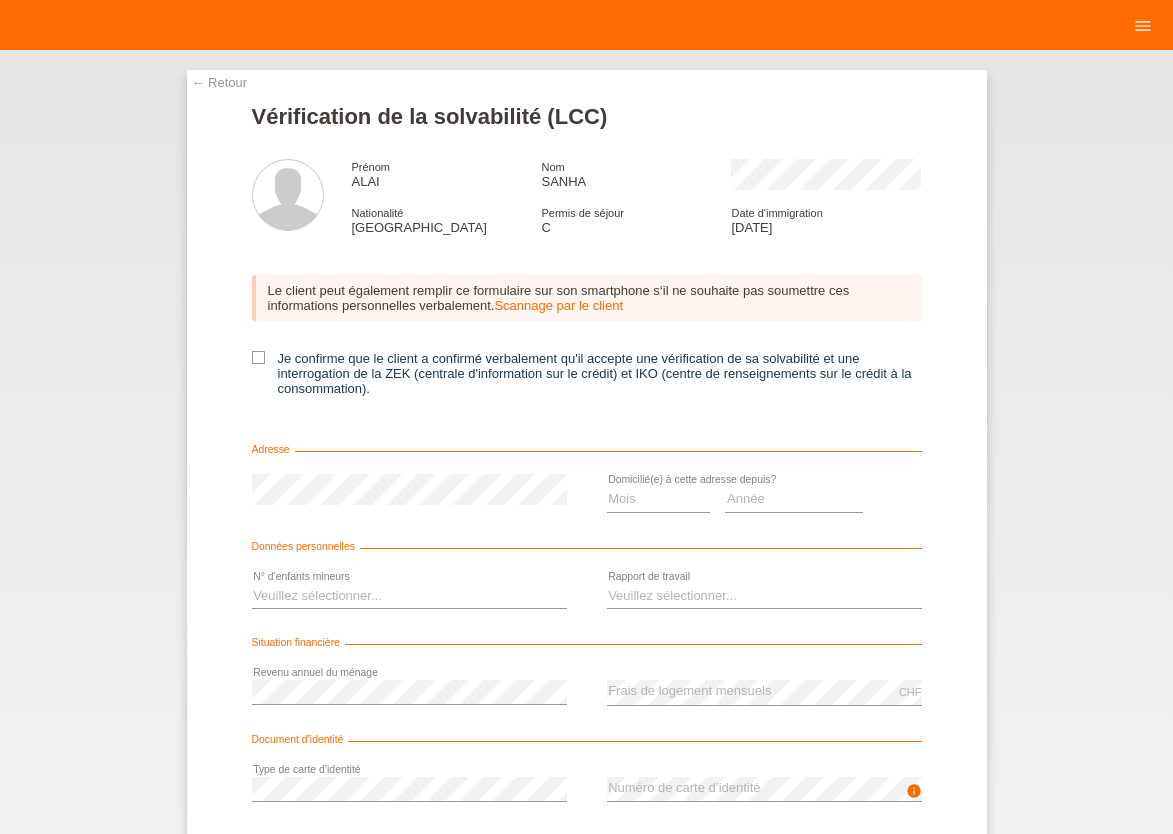 scroll, scrollTop: 0, scrollLeft: 0, axis: both 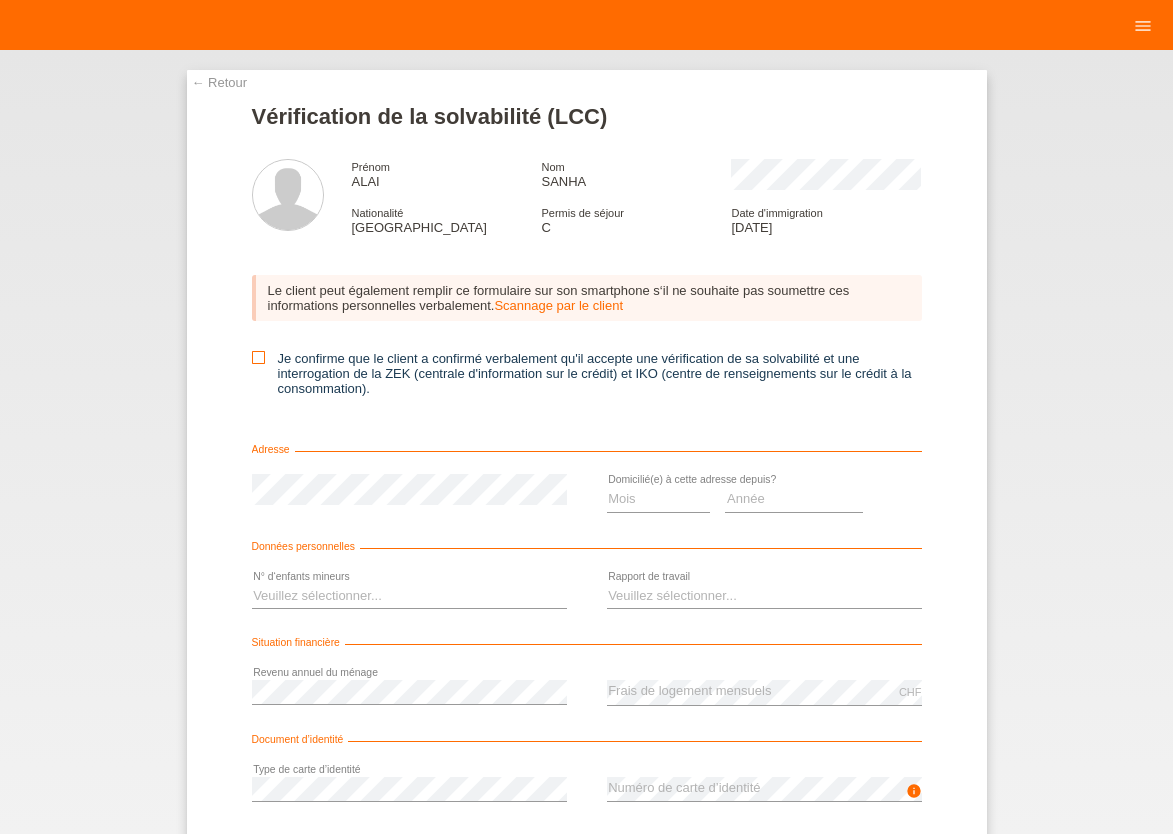 click at bounding box center [258, 357] 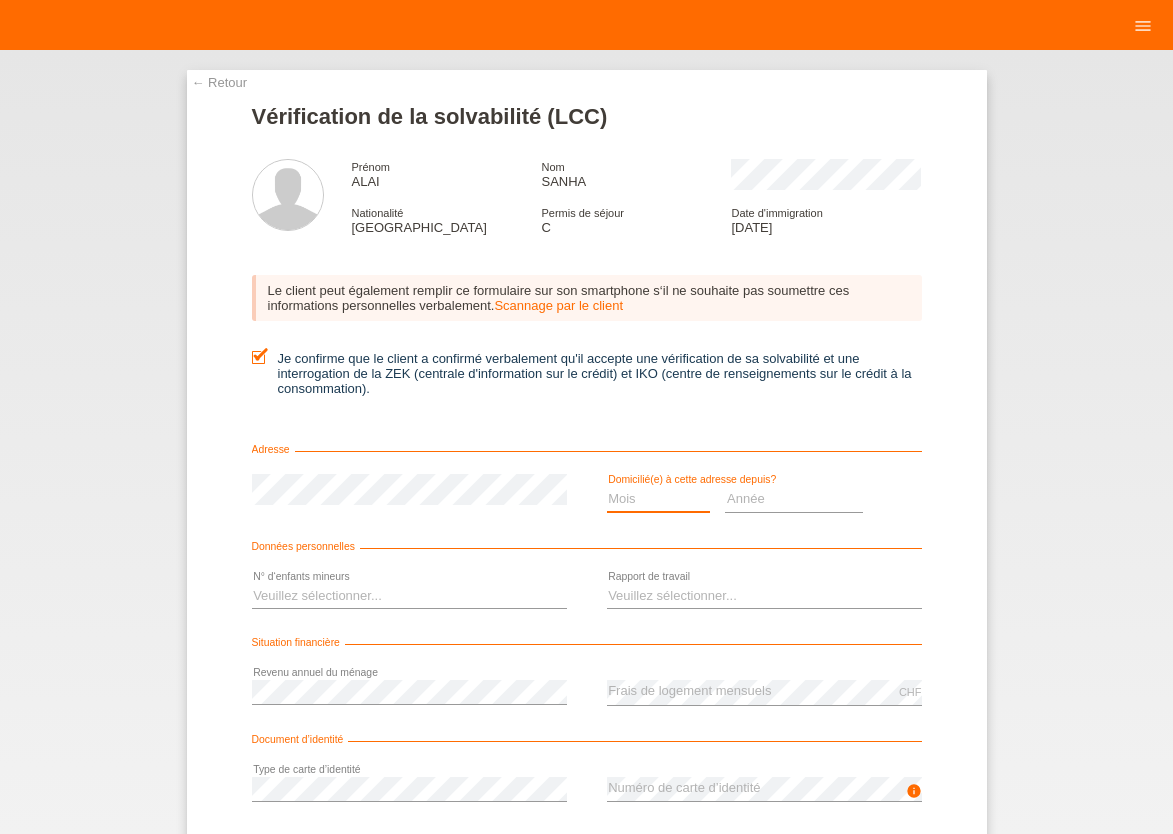 click on "Mois
01
02
03
04
05
06
07
08
09
10" at bounding box center [659, 499] 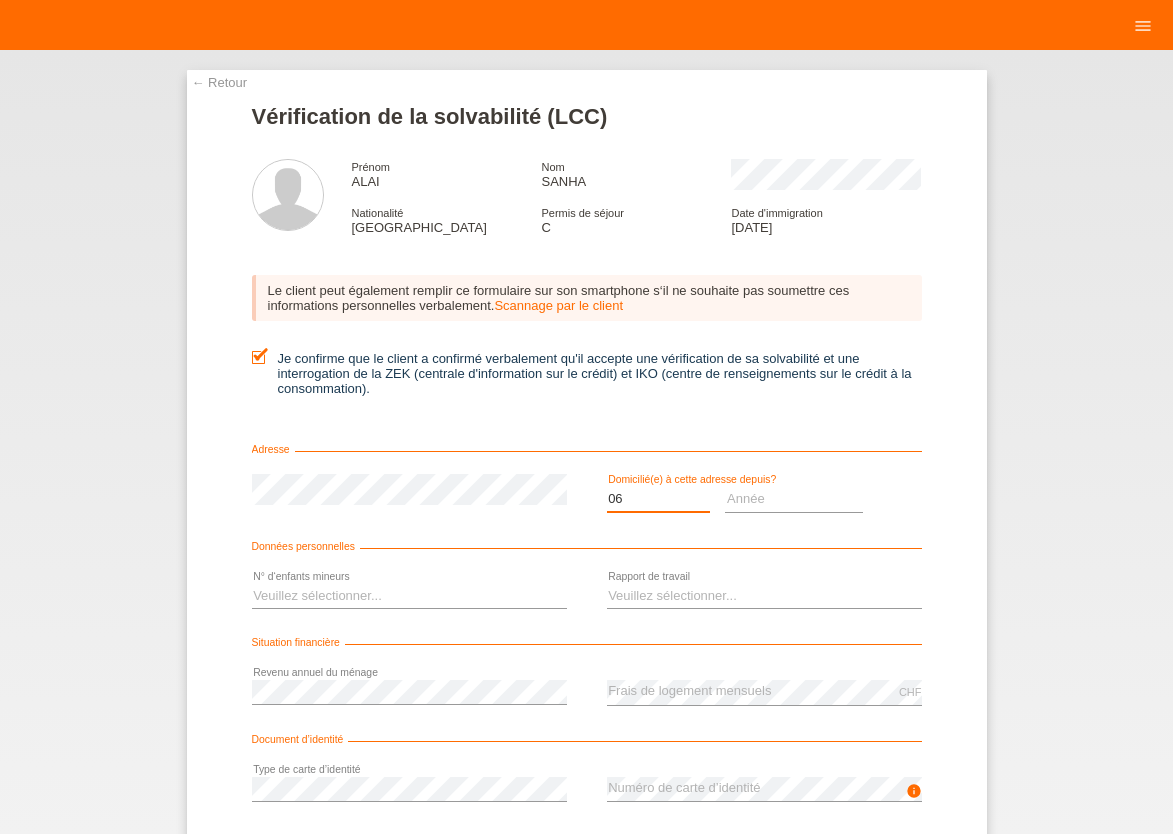 click on "06" at bounding box center (0, 0) 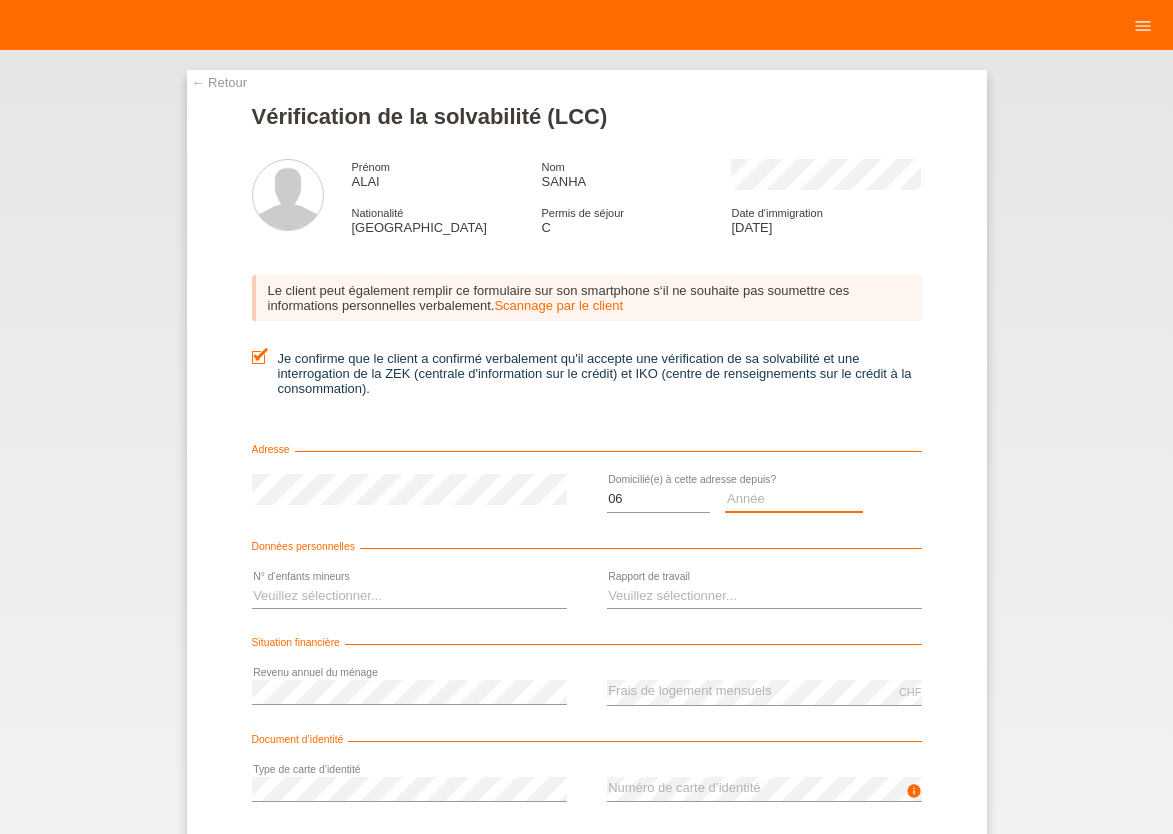 click on "Année
2025
2024
2023
2022
2021
2020
2019
2018
2017
2016 2015 2014 2013 2012 2011 2010 2009 2008 2007 2006 2005 2004 2003" at bounding box center (794, 499) 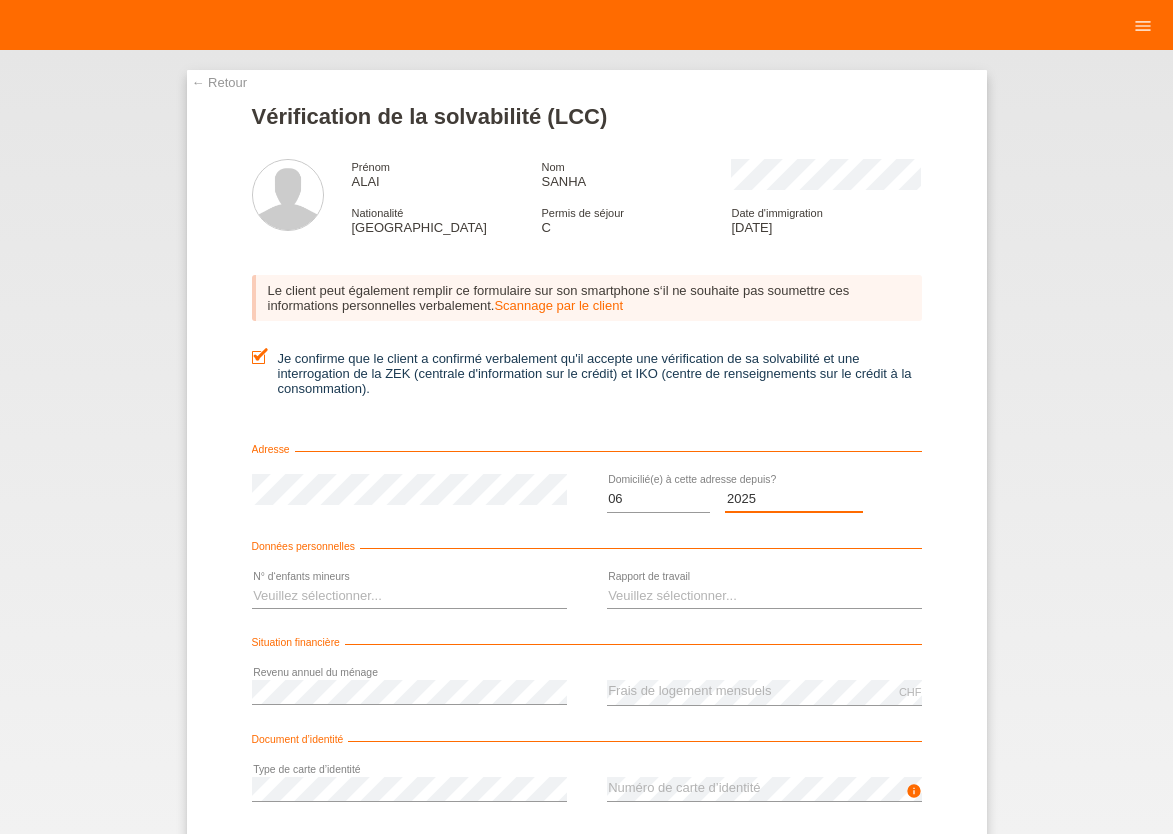 click on "2025" at bounding box center [0, 0] 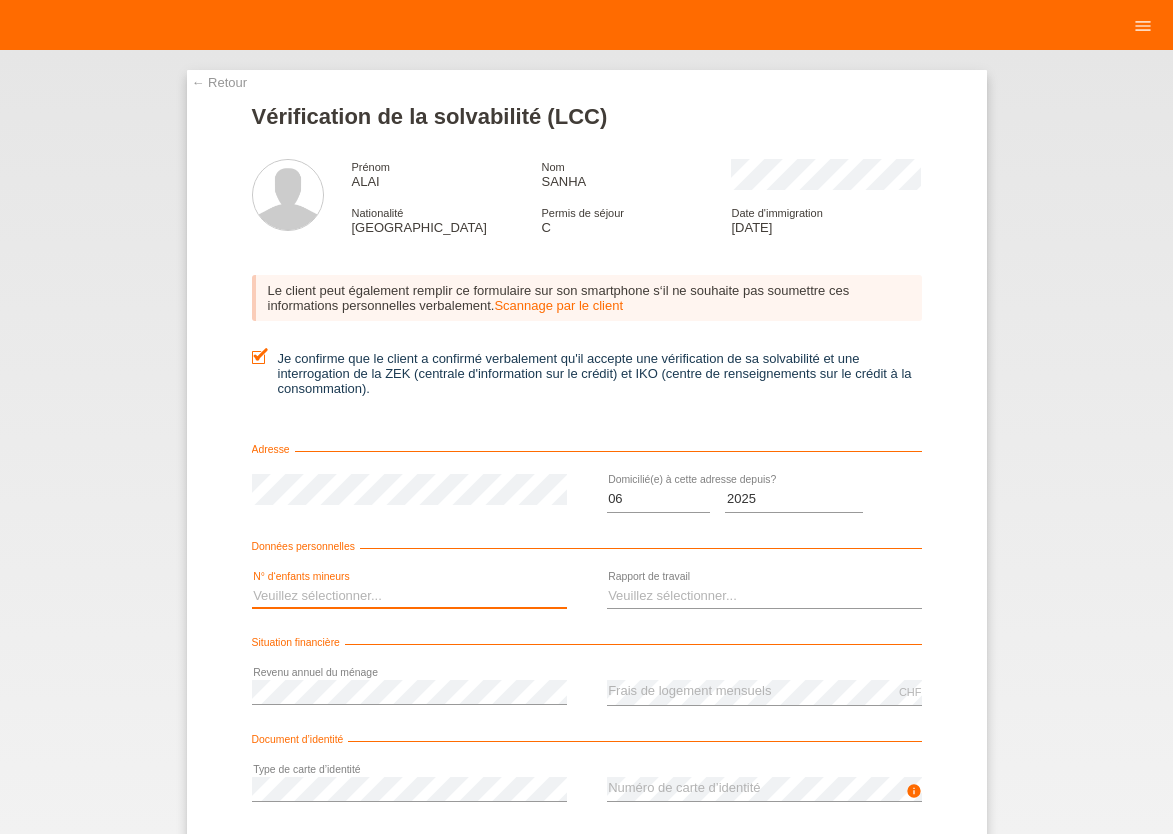 click on "Veuillez sélectionner...
0
1
2
3
4
5
6
7
8
9" at bounding box center [409, 596] 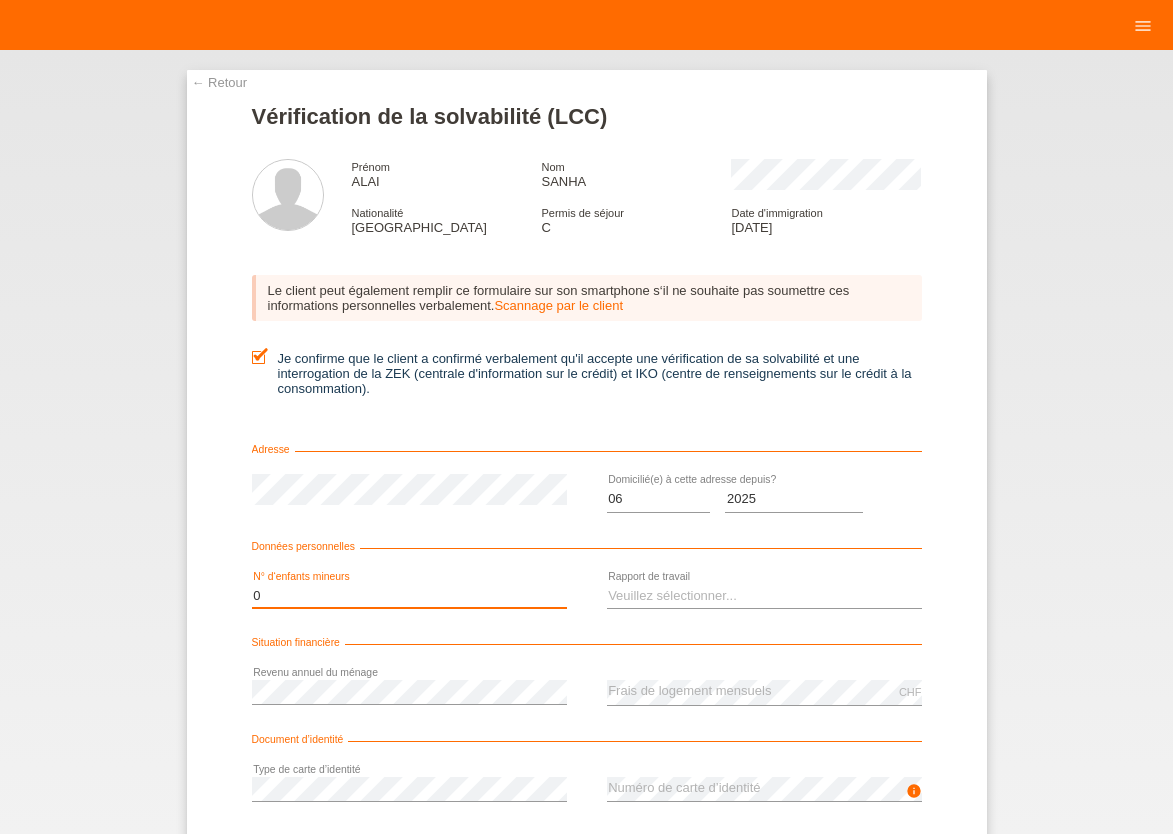 click on "0" at bounding box center (0, 0) 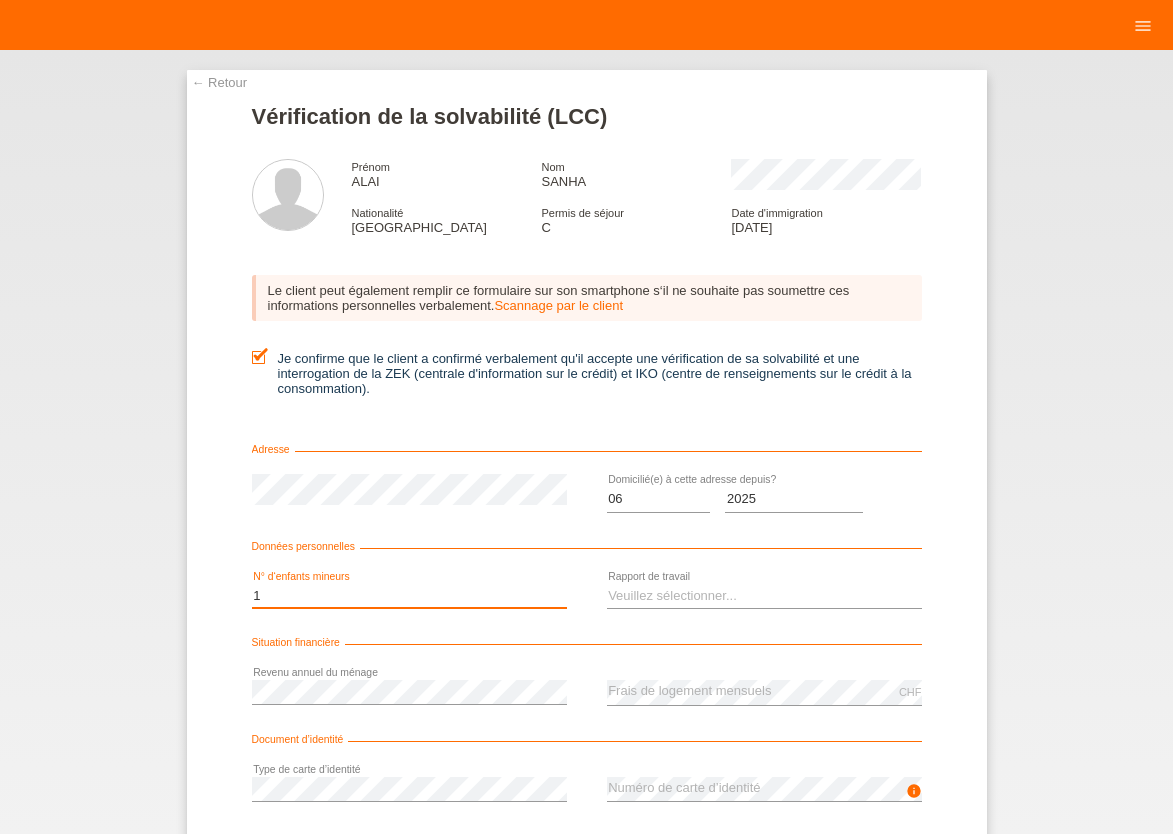scroll, scrollTop: 0, scrollLeft: 0, axis: both 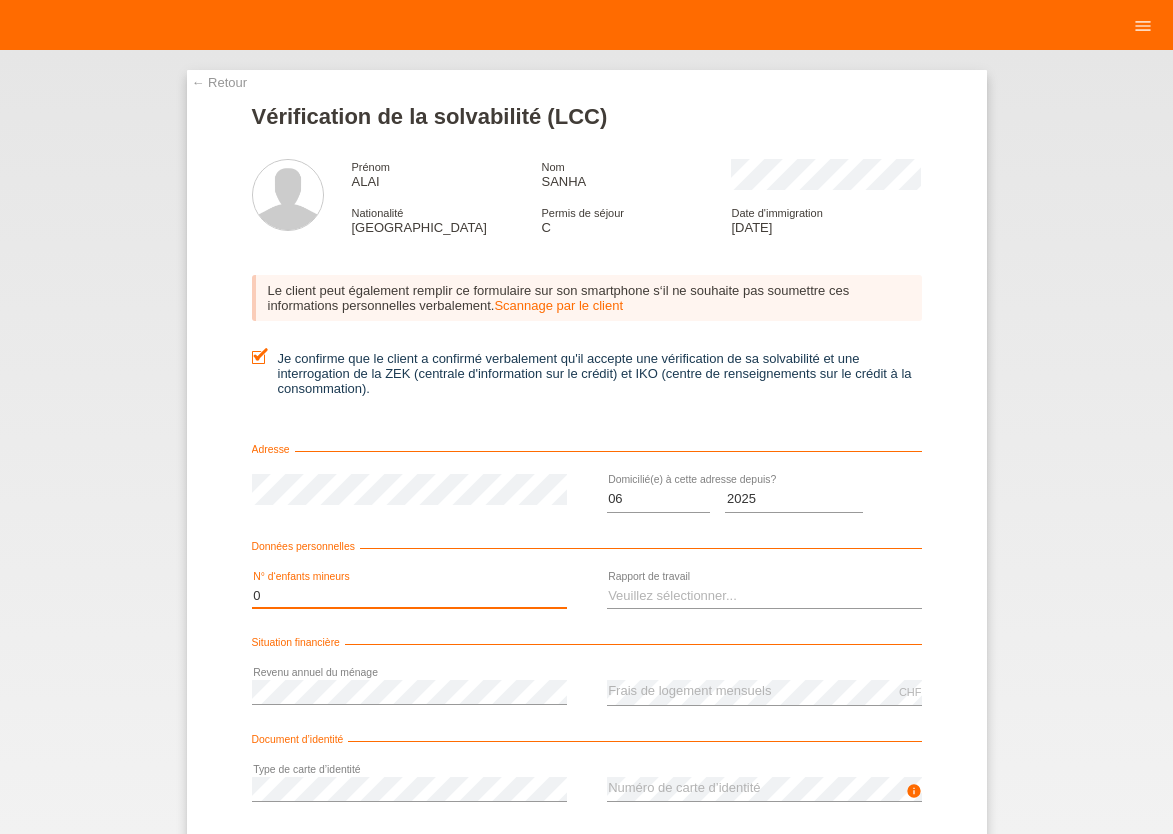 click on "0" at bounding box center (0, 0) 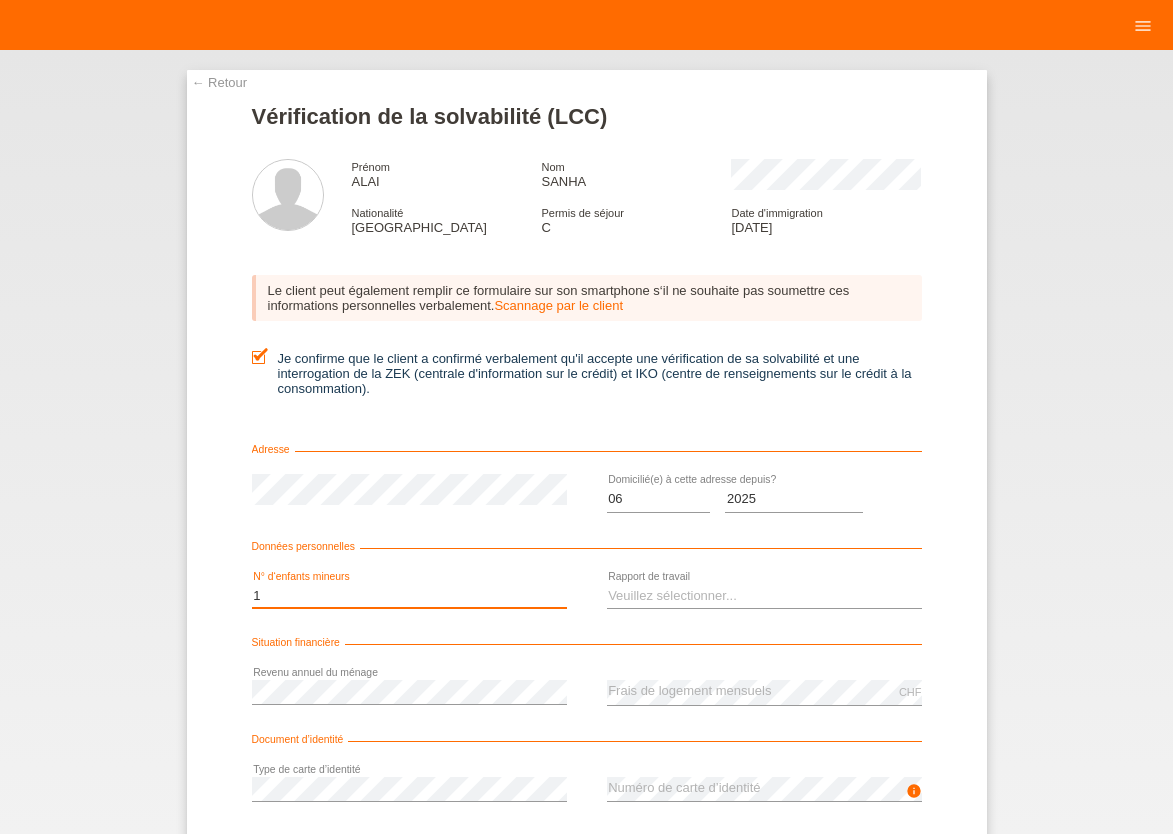 click on "1" at bounding box center [0, 0] 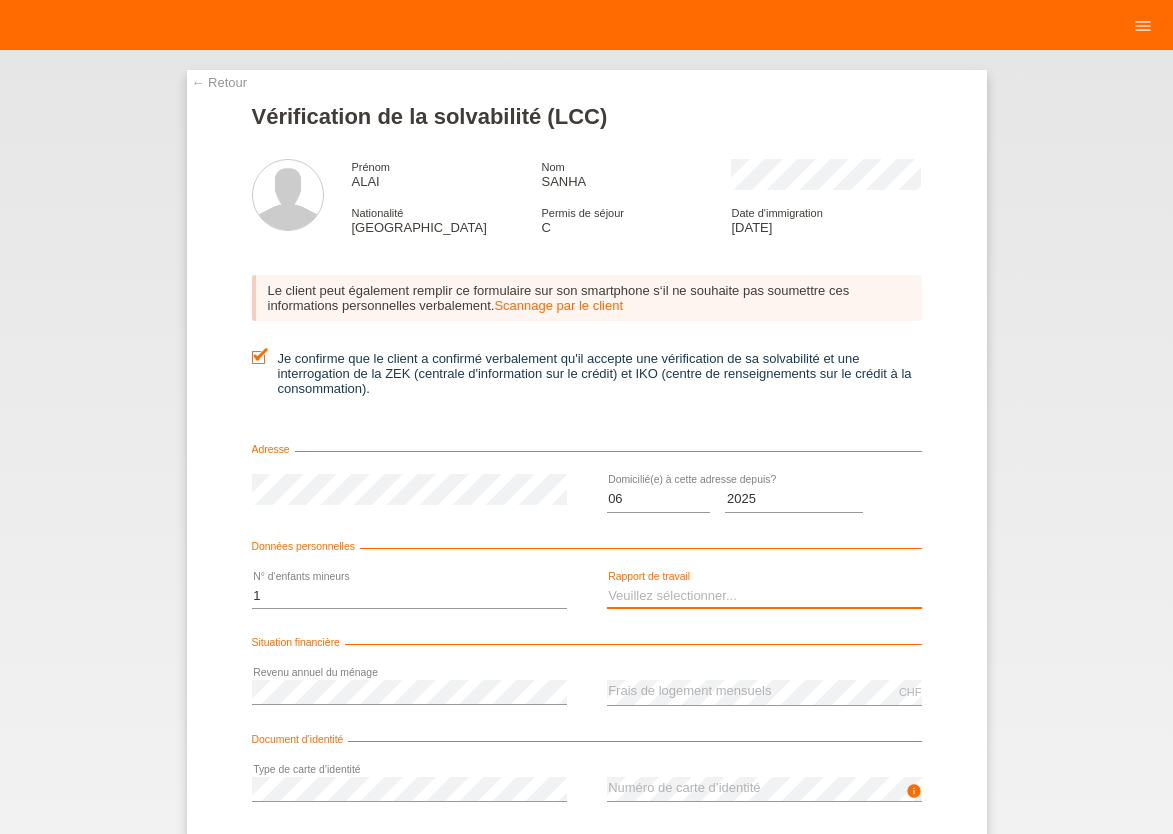 click on "Veuillez sélectionner...
A durée indéterminée
A durée déterminée
Apprenti/étudiant
Retraité(e)
Sans activité lucrative
Femme/homme au foyer
Indépendant(e)" at bounding box center (764, 596) 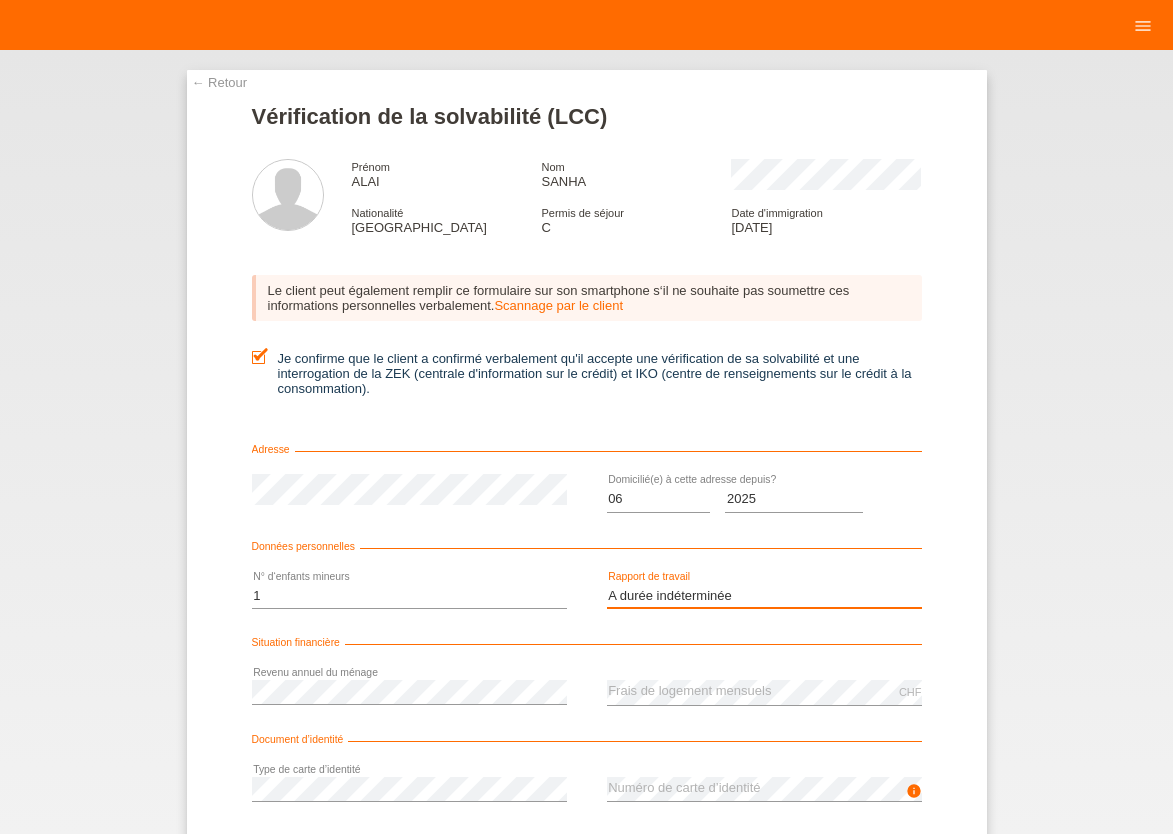 click on "A durée indéterminée" at bounding box center [0, 0] 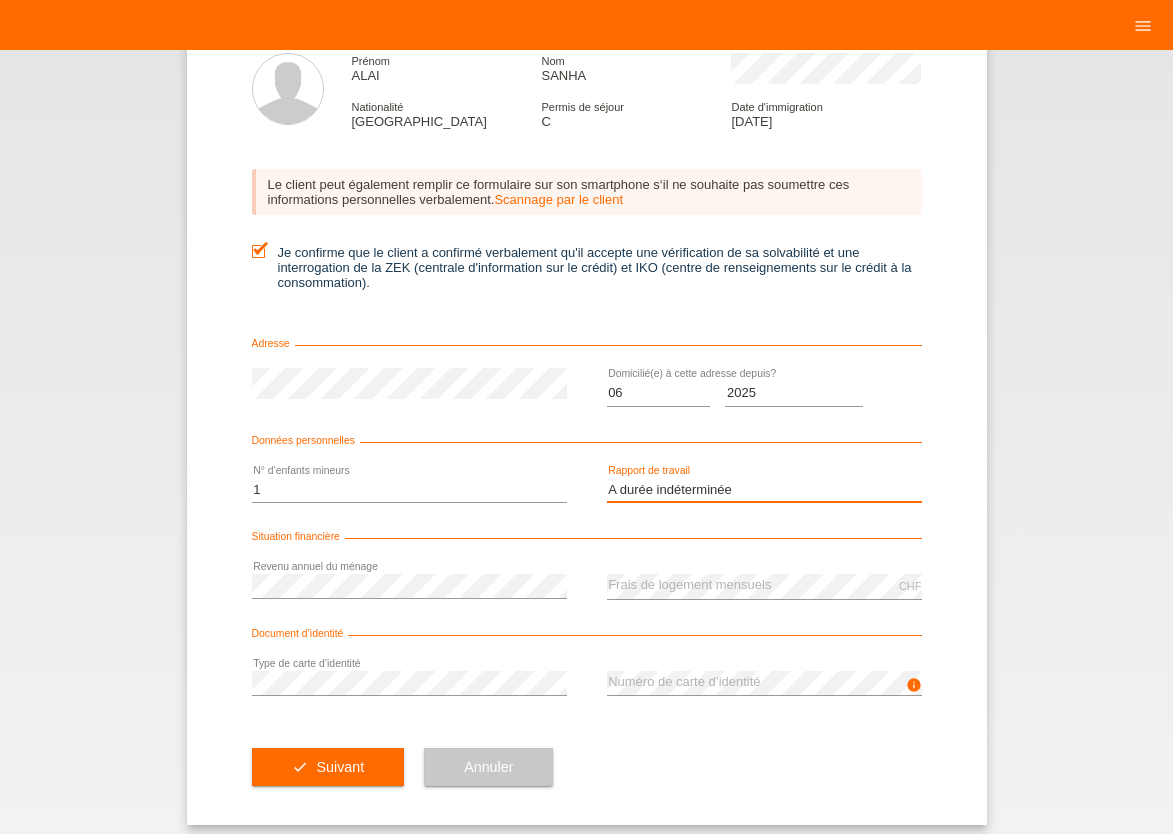 scroll, scrollTop: 123, scrollLeft: 0, axis: vertical 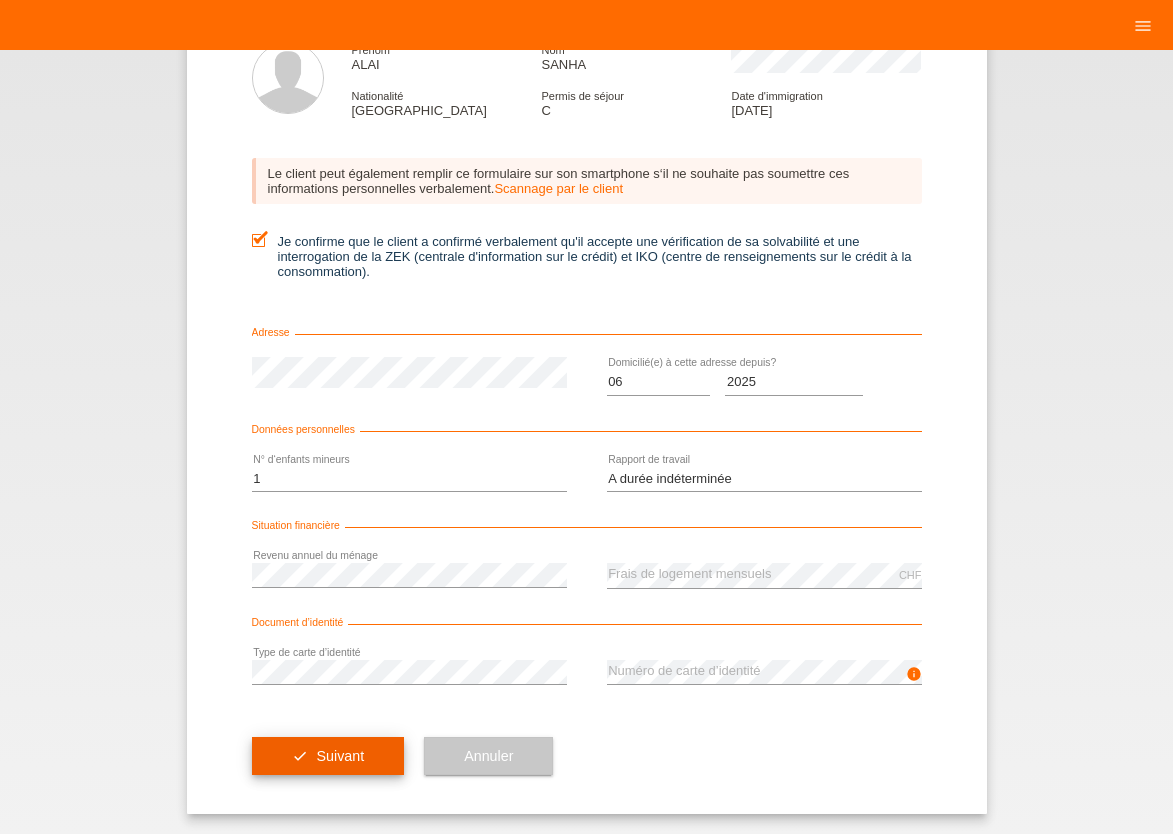 click on "check   Suivant" at bounding box center (328, 756) 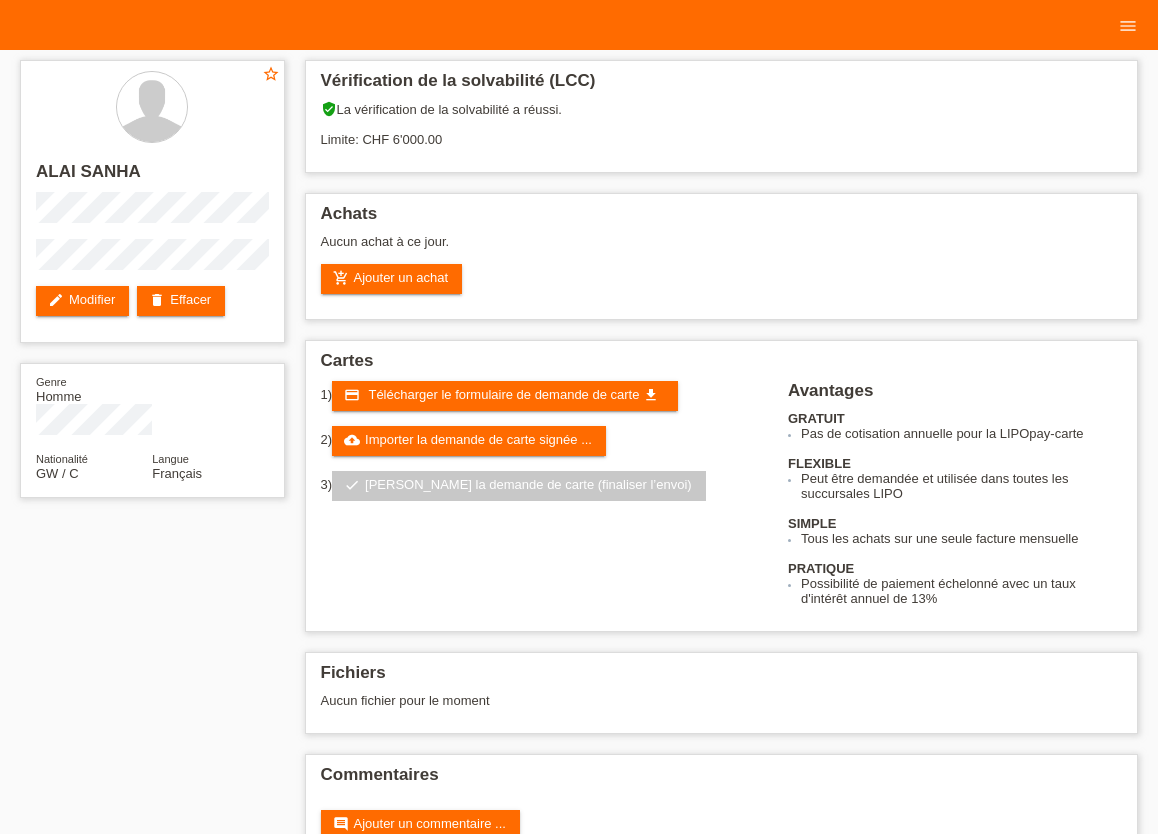 scroll, scrollTop: 0, scrollLeft: 0, axis: both 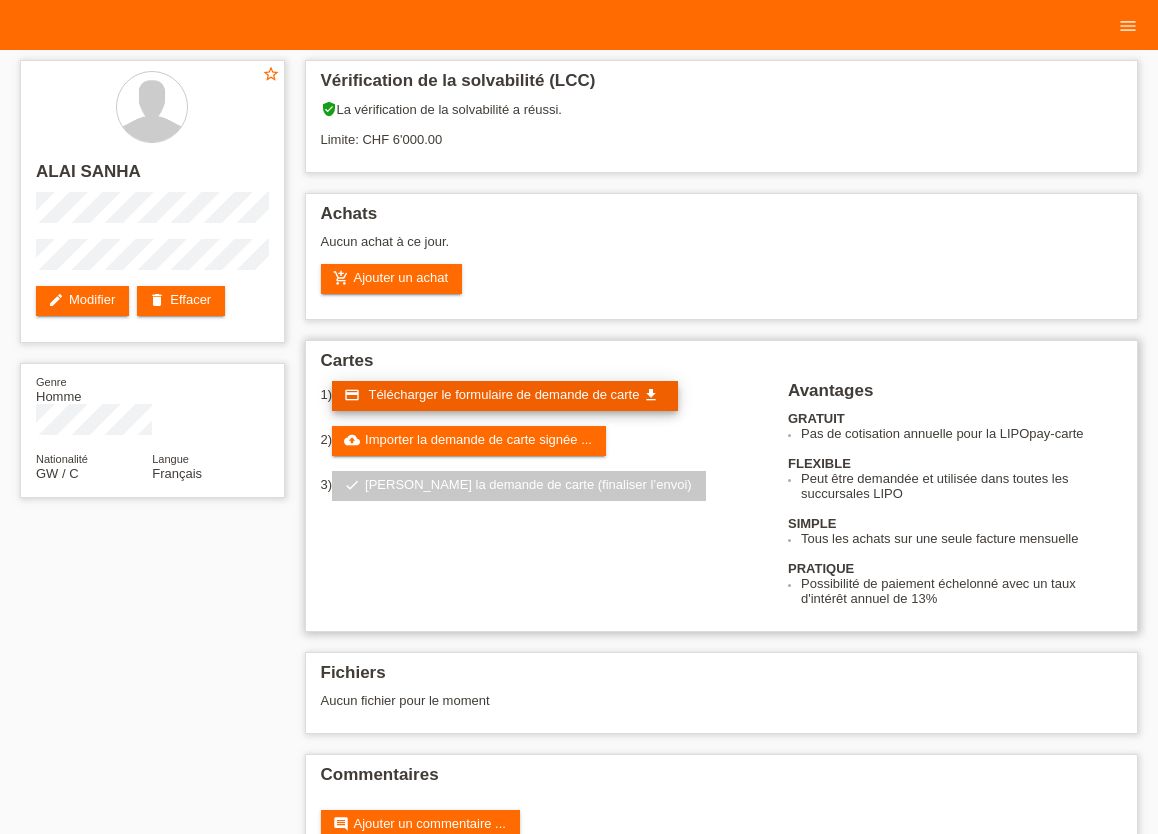 click on "Télécharger le formulaire de demande de carte" at bounding box center (503, 394) 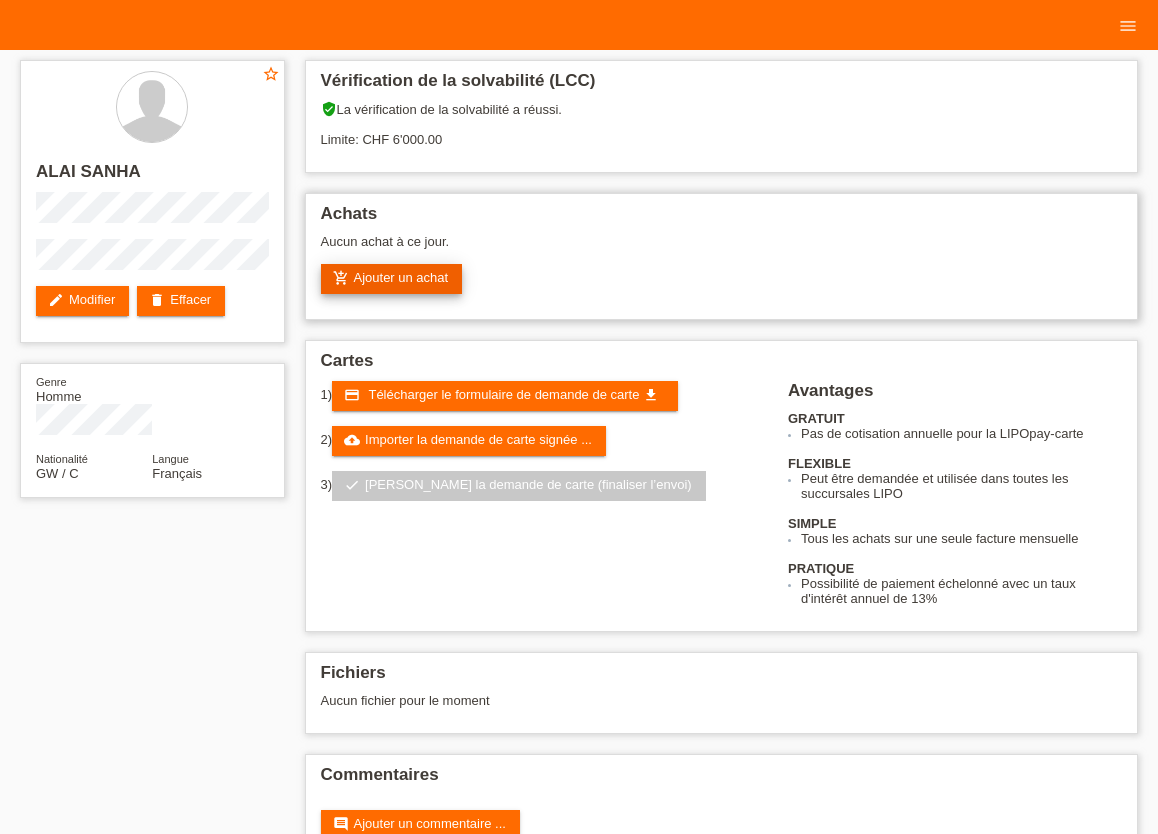 click on "add_shopping_cart  Ajouter un achat" at bounding box center [392, 279] 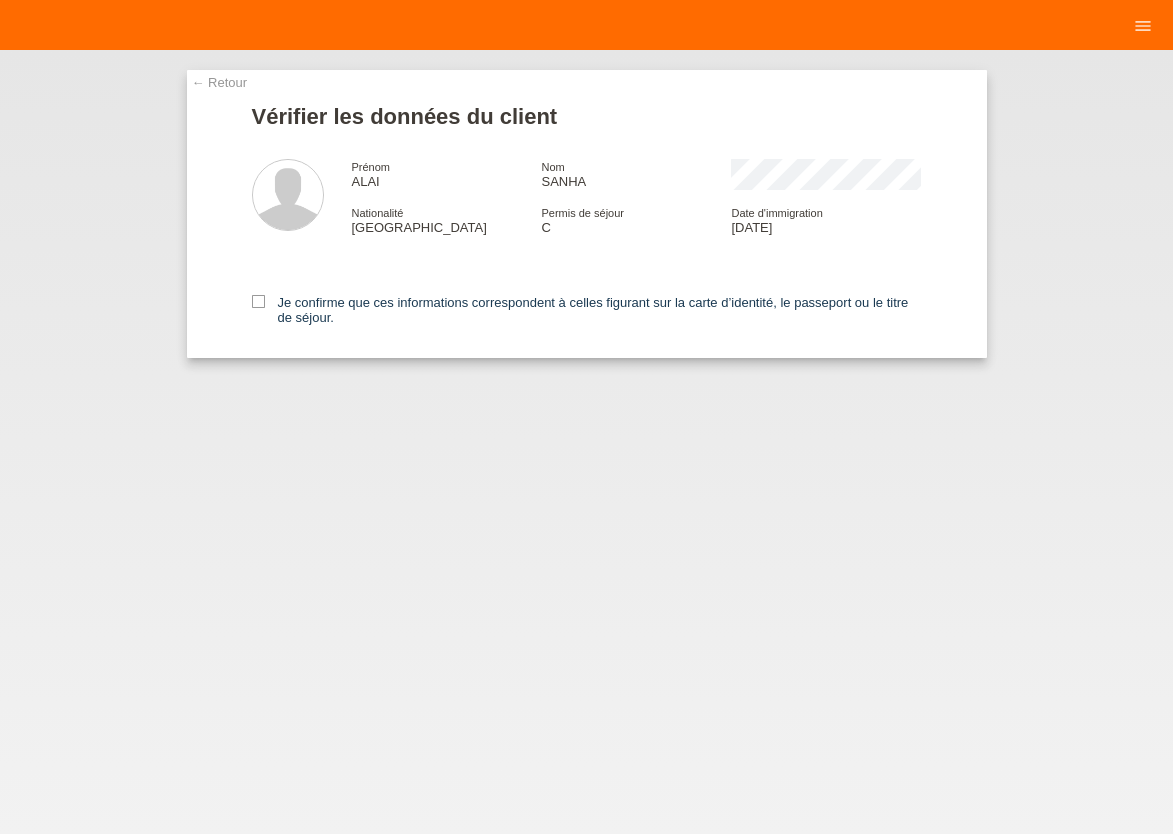 scroll, scrollTop: 0, scrollLeft: 0, axis: both 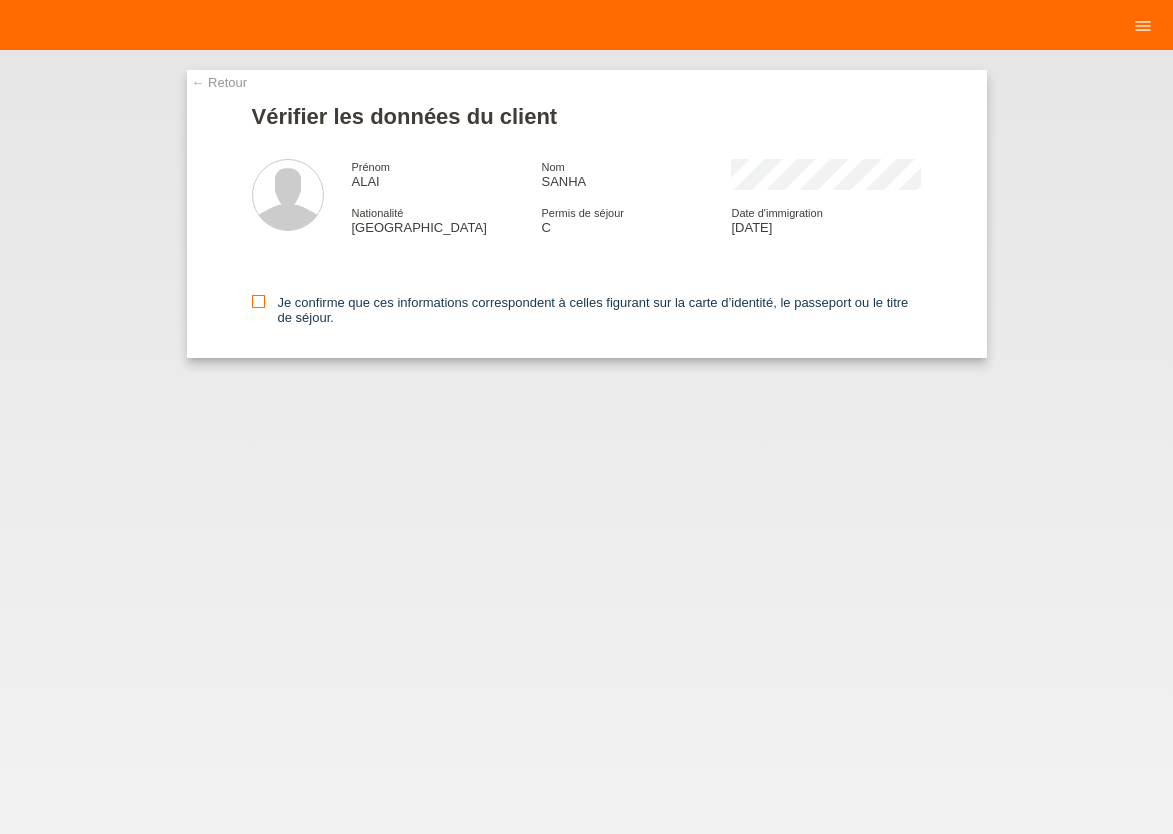 click at bounding box center (258, 301) 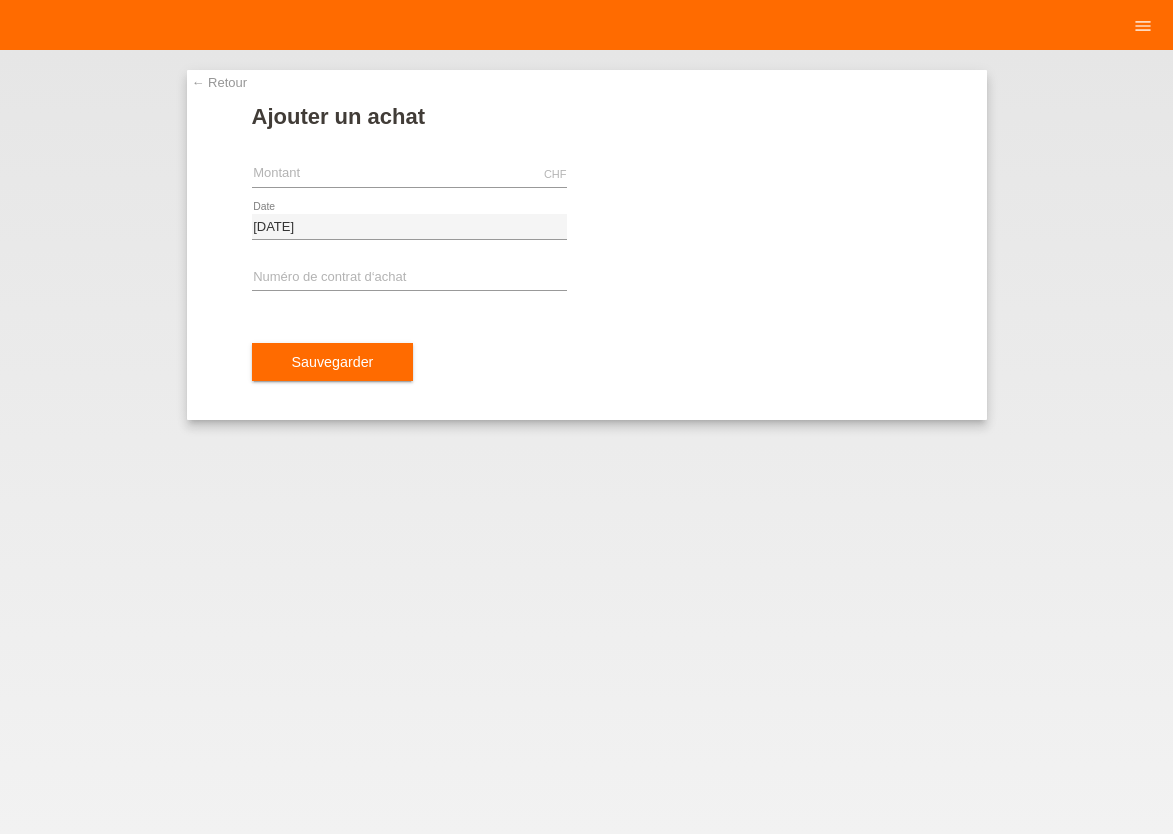 scroll, scrollTop: 0, scrollLeft: 0, axis: both 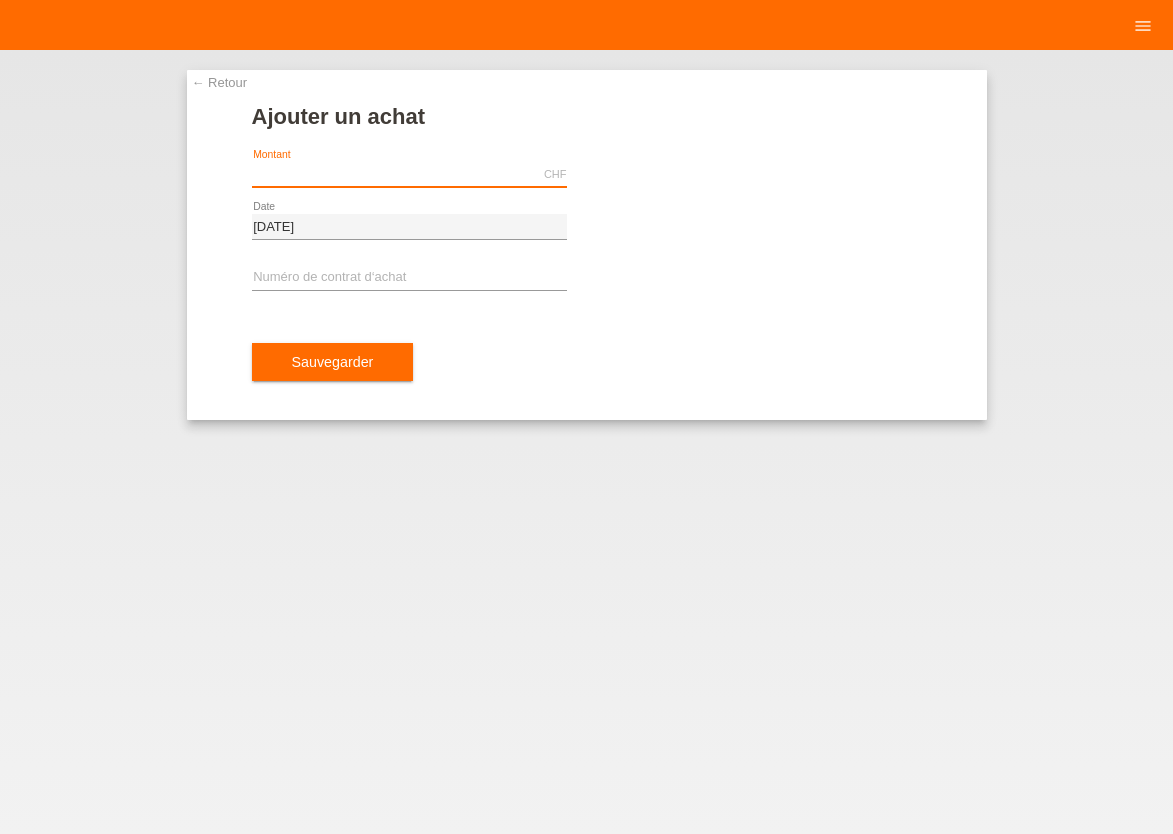 click at bounding box center [409, 174] 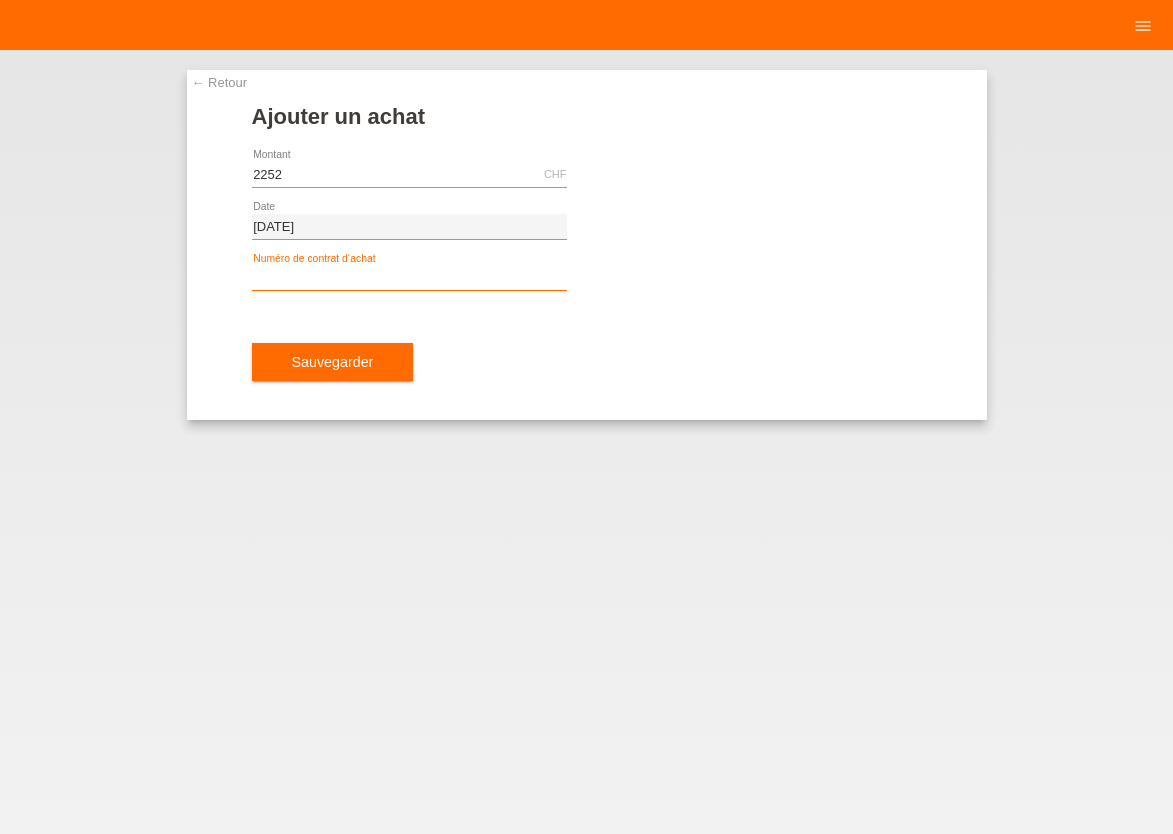type on "2252.00" 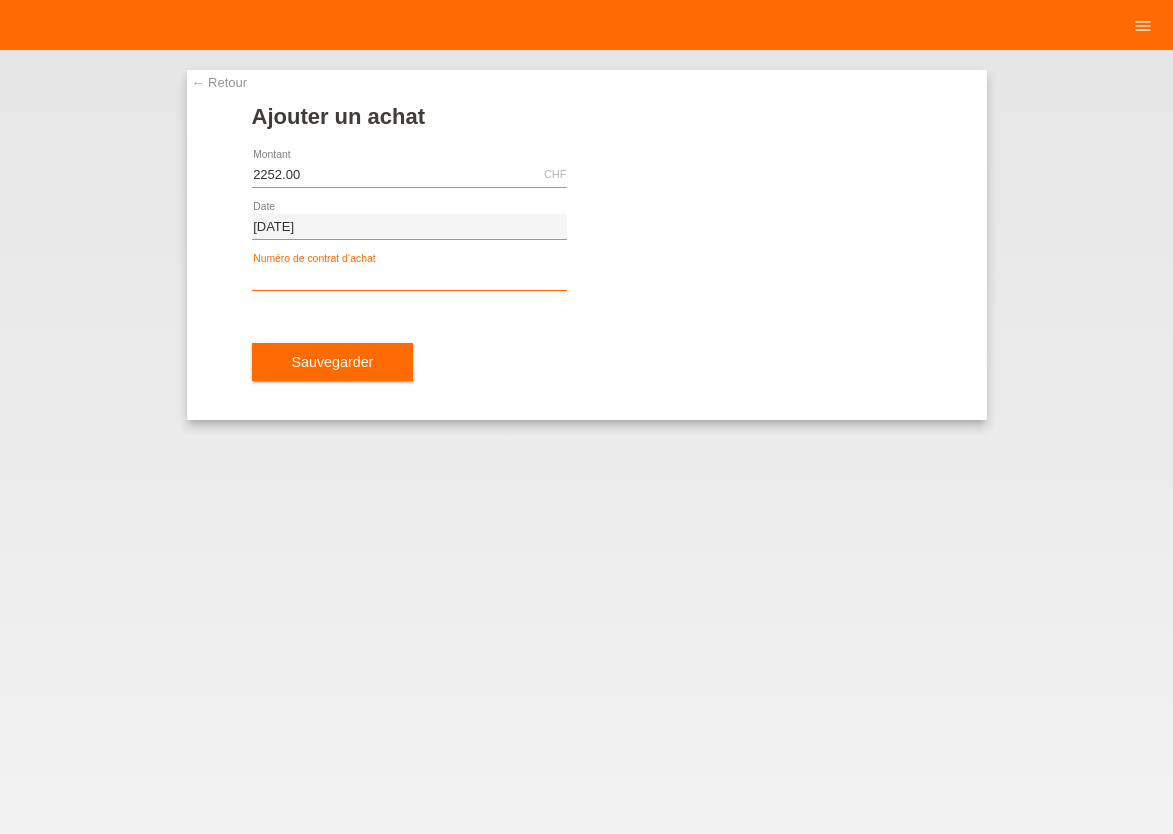 click at bounding box center [409, 278] 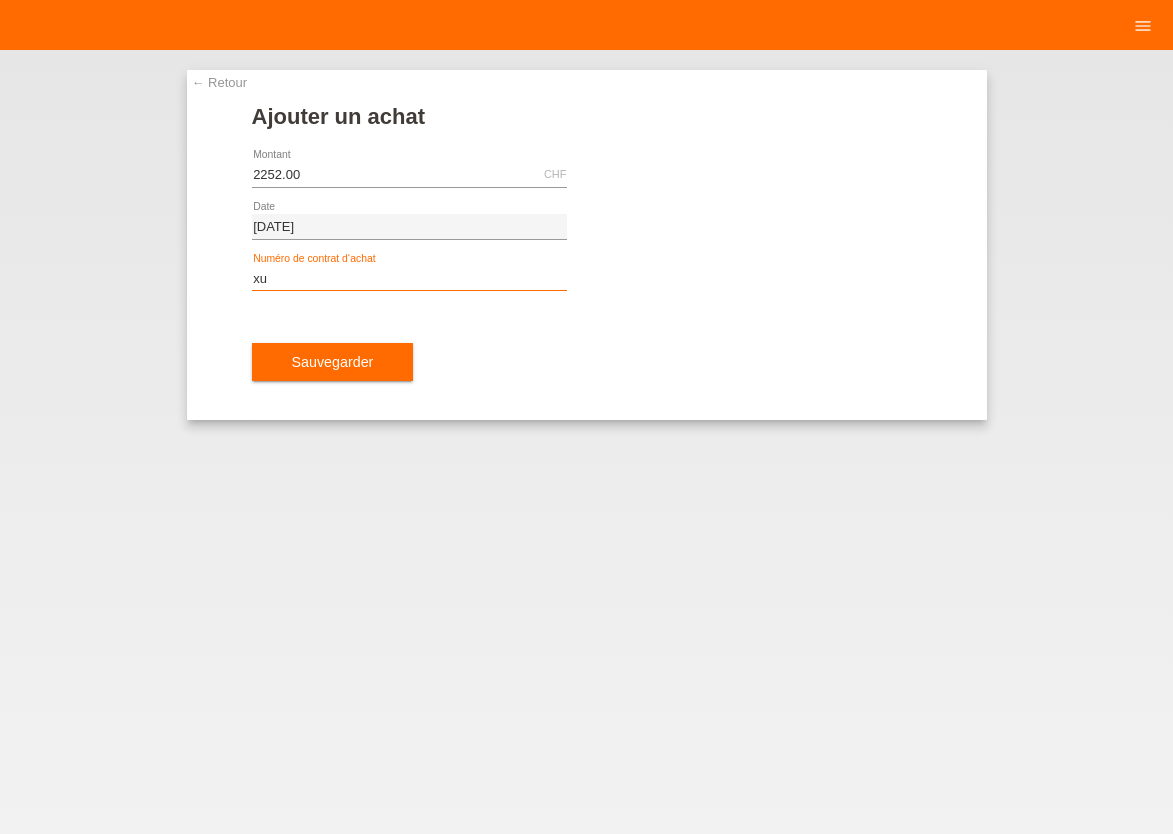 type on "x" 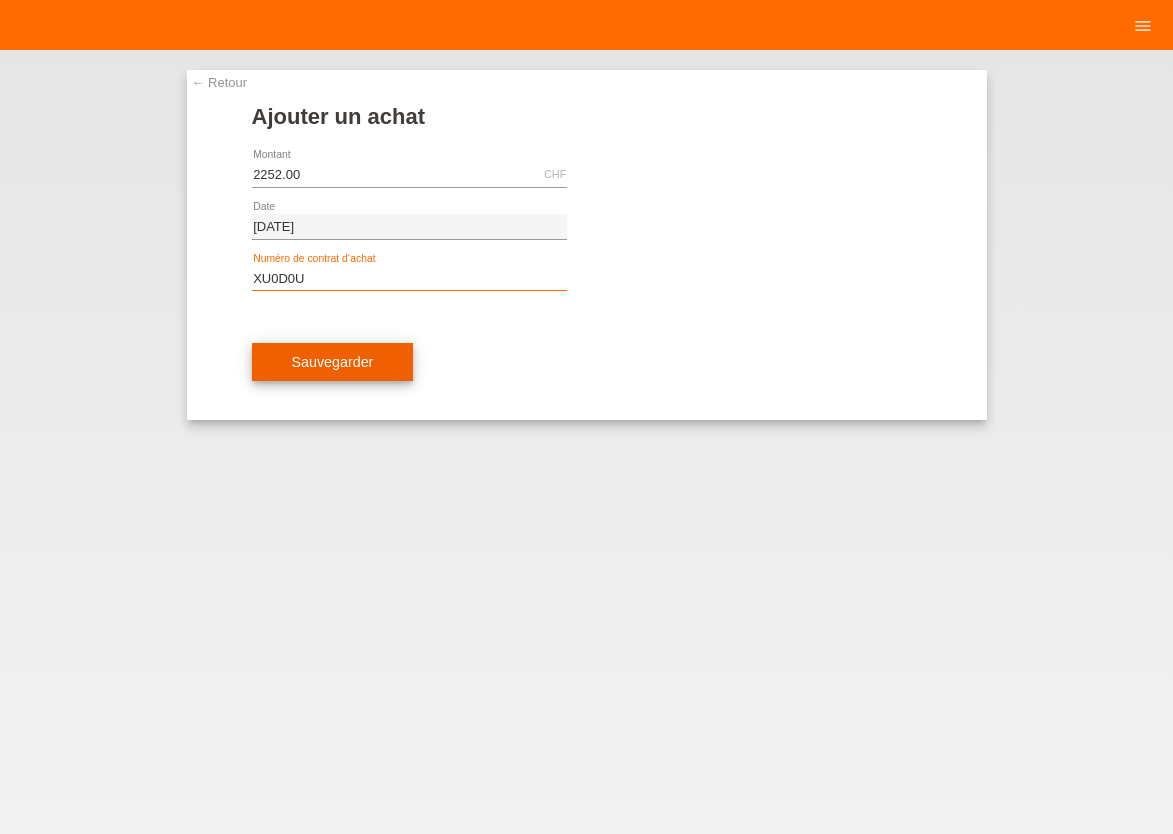 type on "XU0D0U" 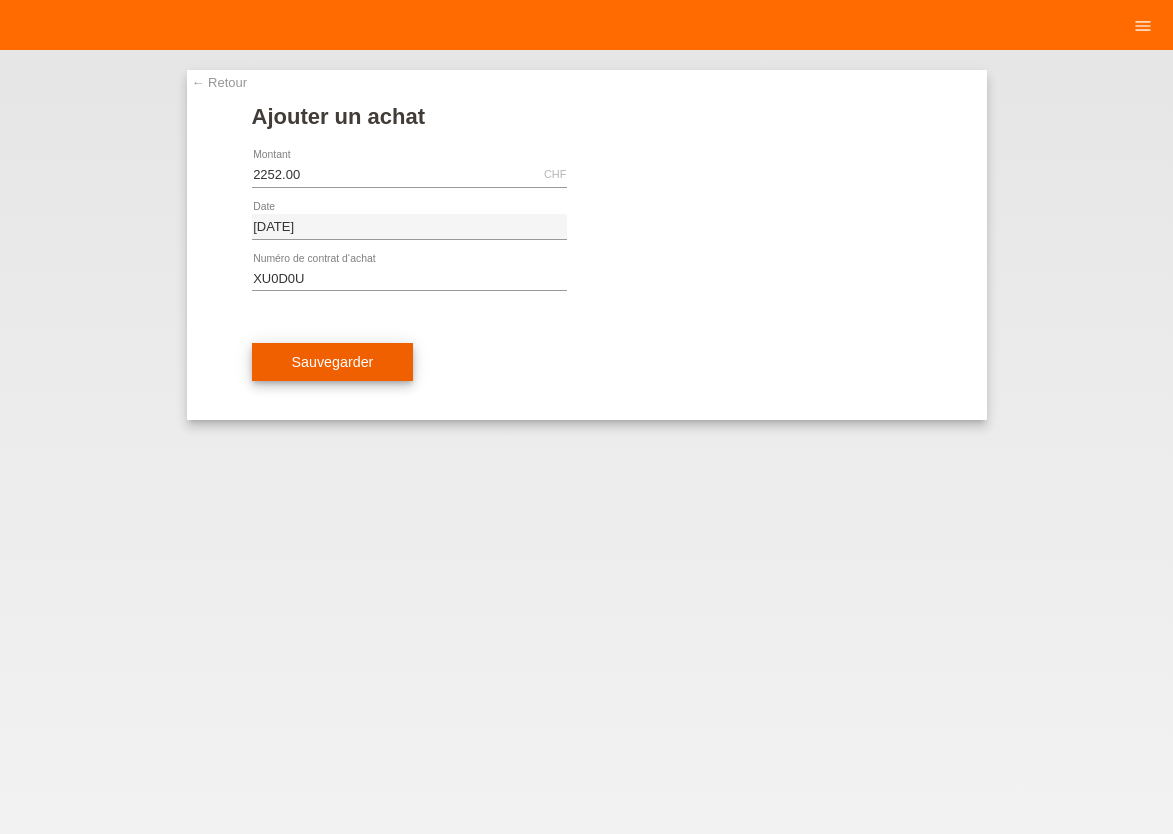 click on "Sauvegarder" at bounding box center (333, 362) 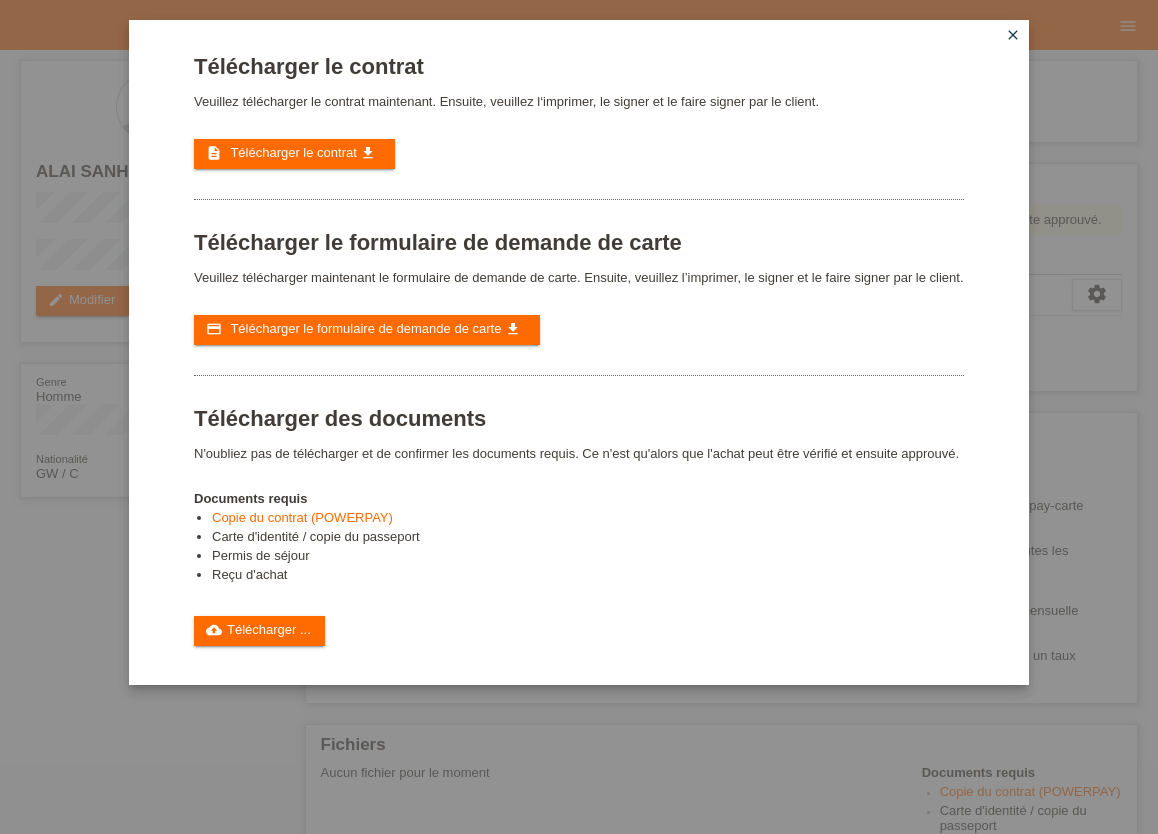 scroll, scrollTop: 0, scrollLeft: 0, axis: both 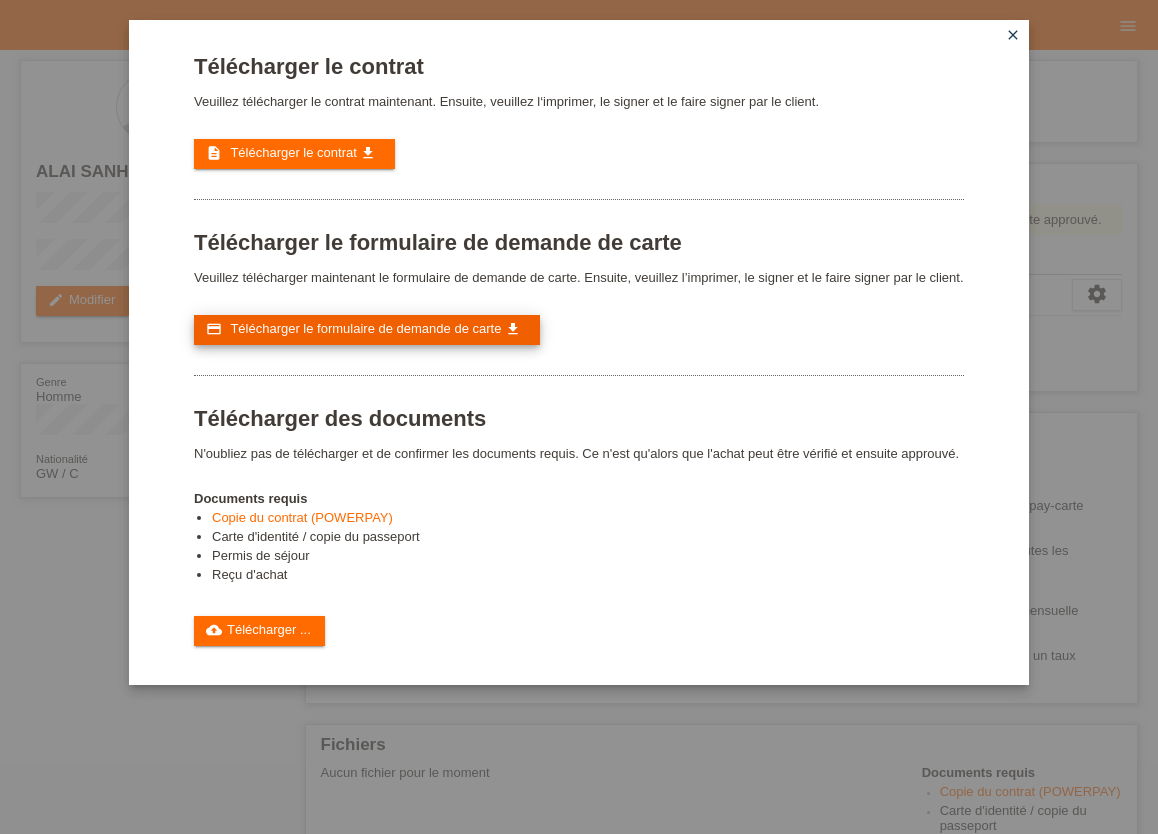 click on "Télécharger le formulaire de demande de carte" at bounding box center (365, 328) 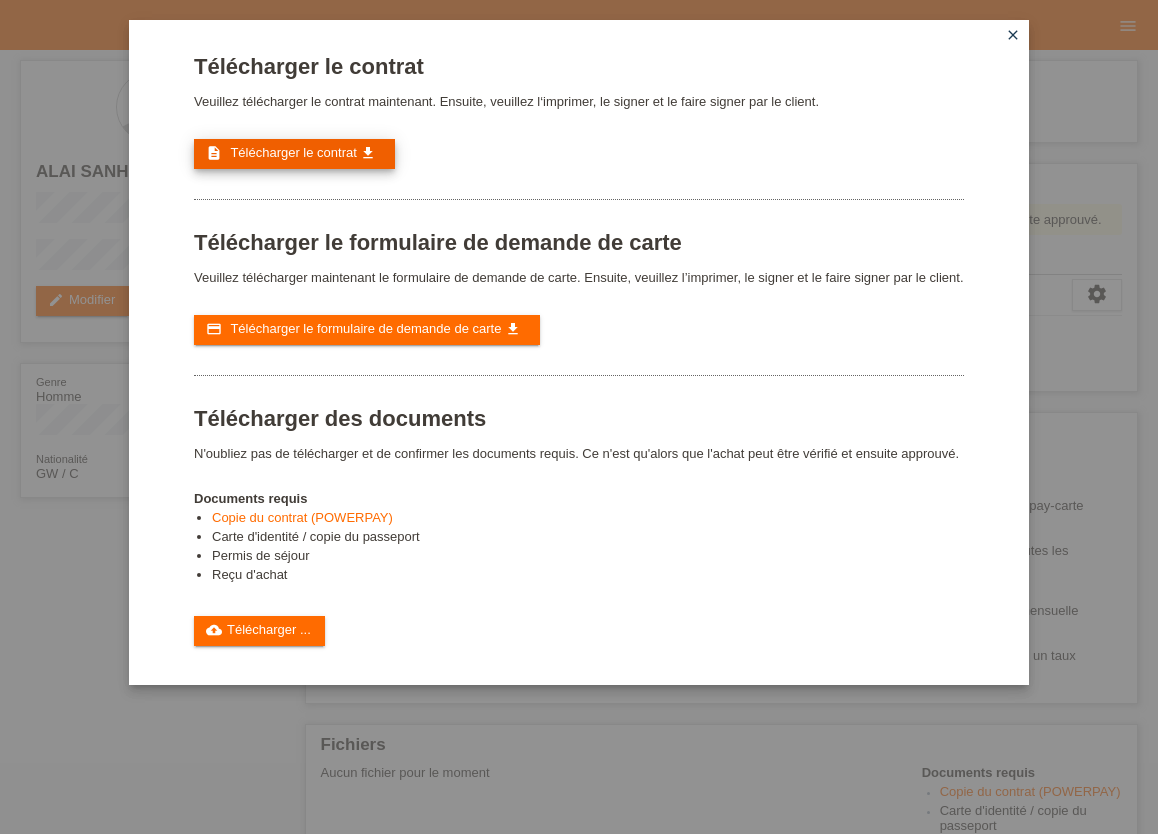 click on "Télécharger le contrat" at bounding box center (293, 152) 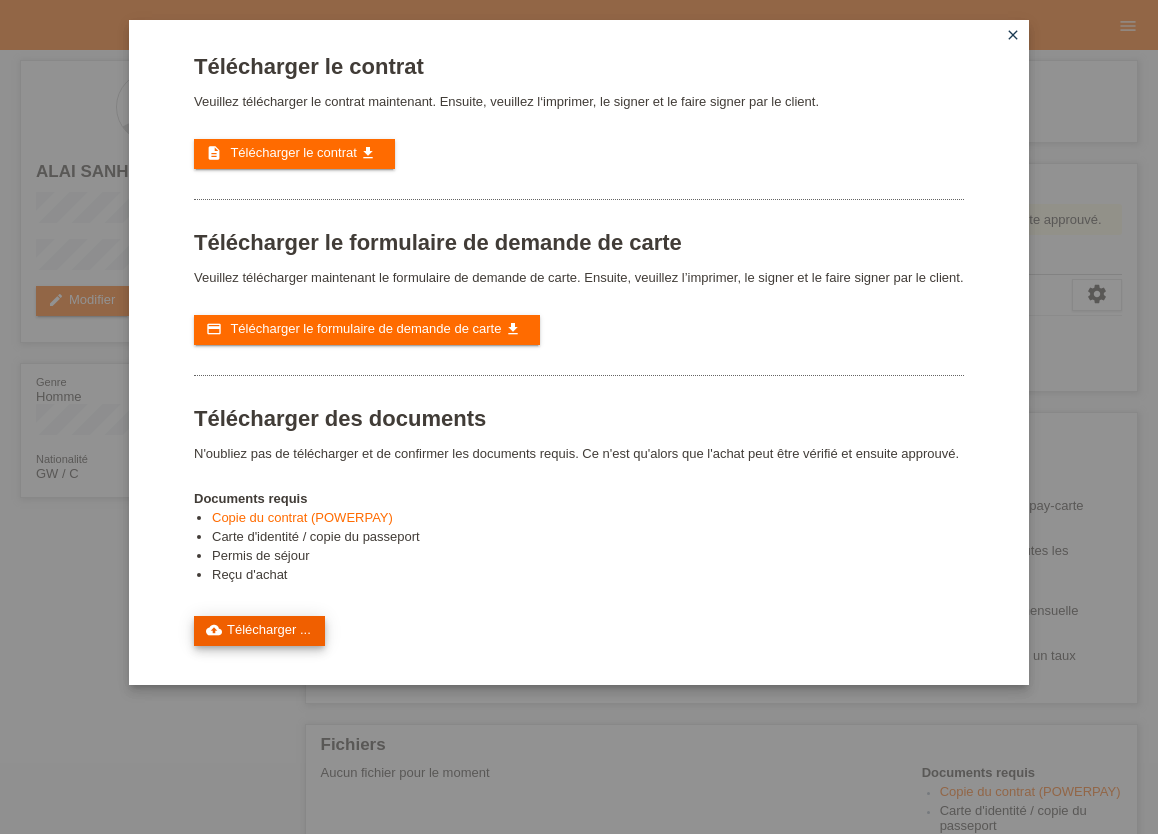 click on "cloud_upload  Télécharger ..." at bounding box center [259, 631] 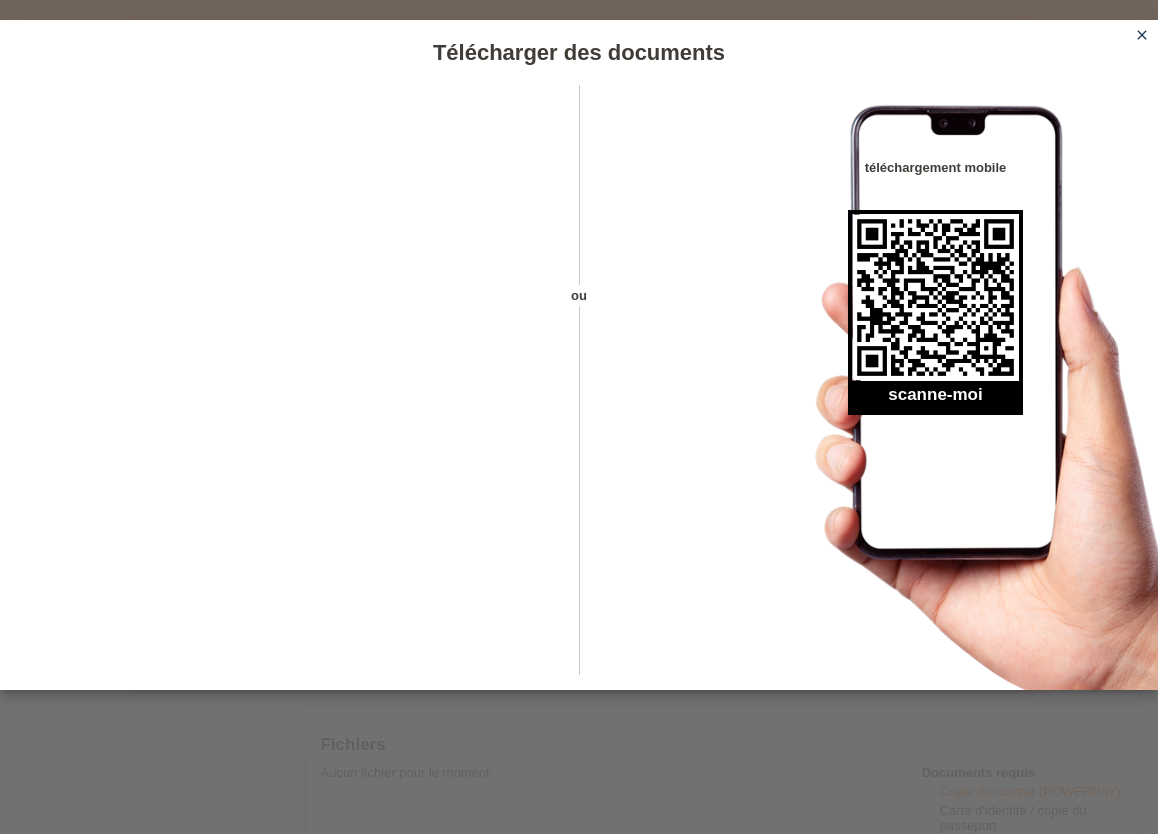 click on "close" at bounding box center [1142, 35] 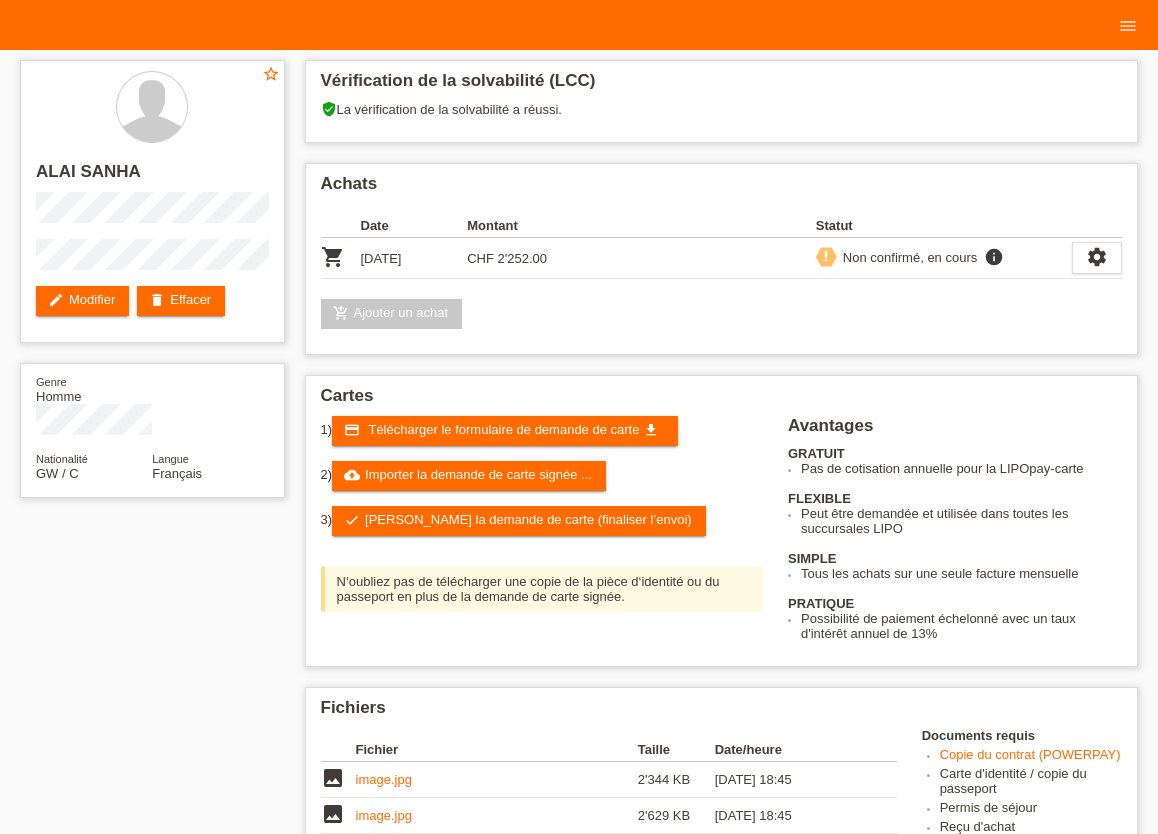 scroll, scrollTop: 0, scrollLeft: 0, axis: both 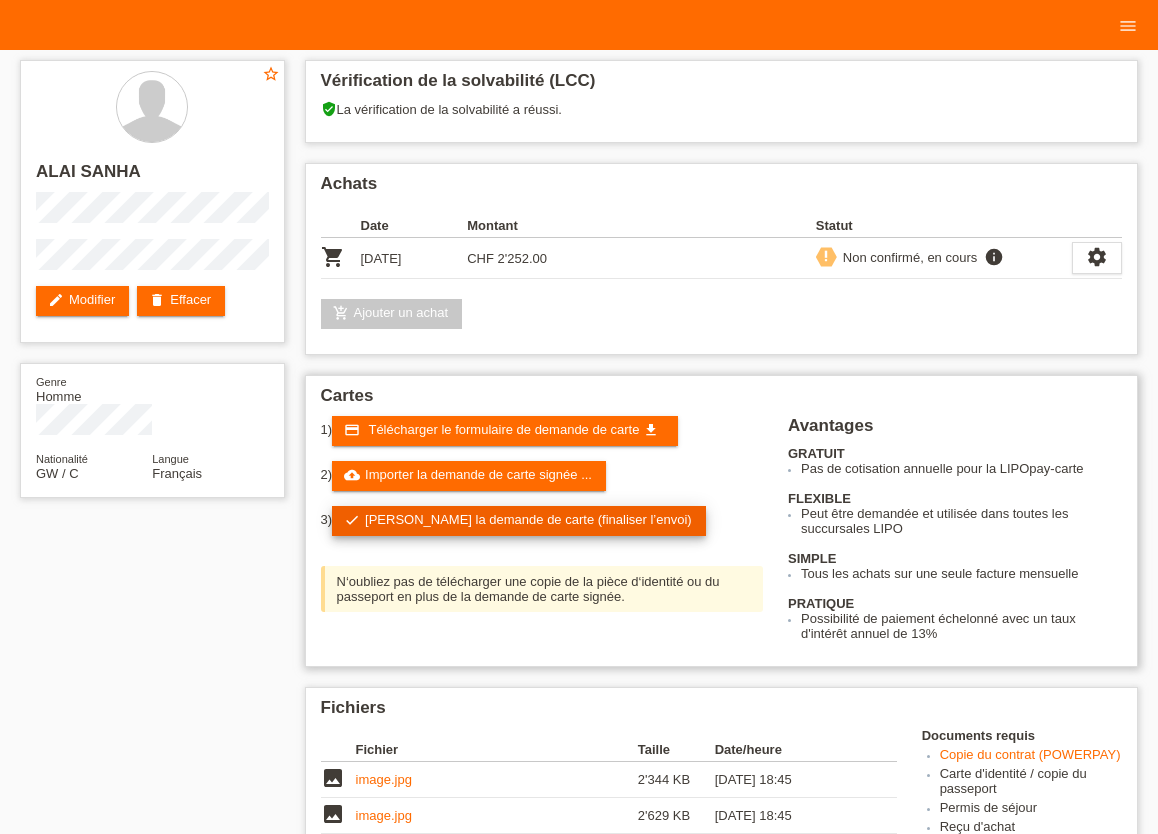 click on "check  Soumettre la demande de carte (finaliser l’envoi)" at bounding box center (519, 521) 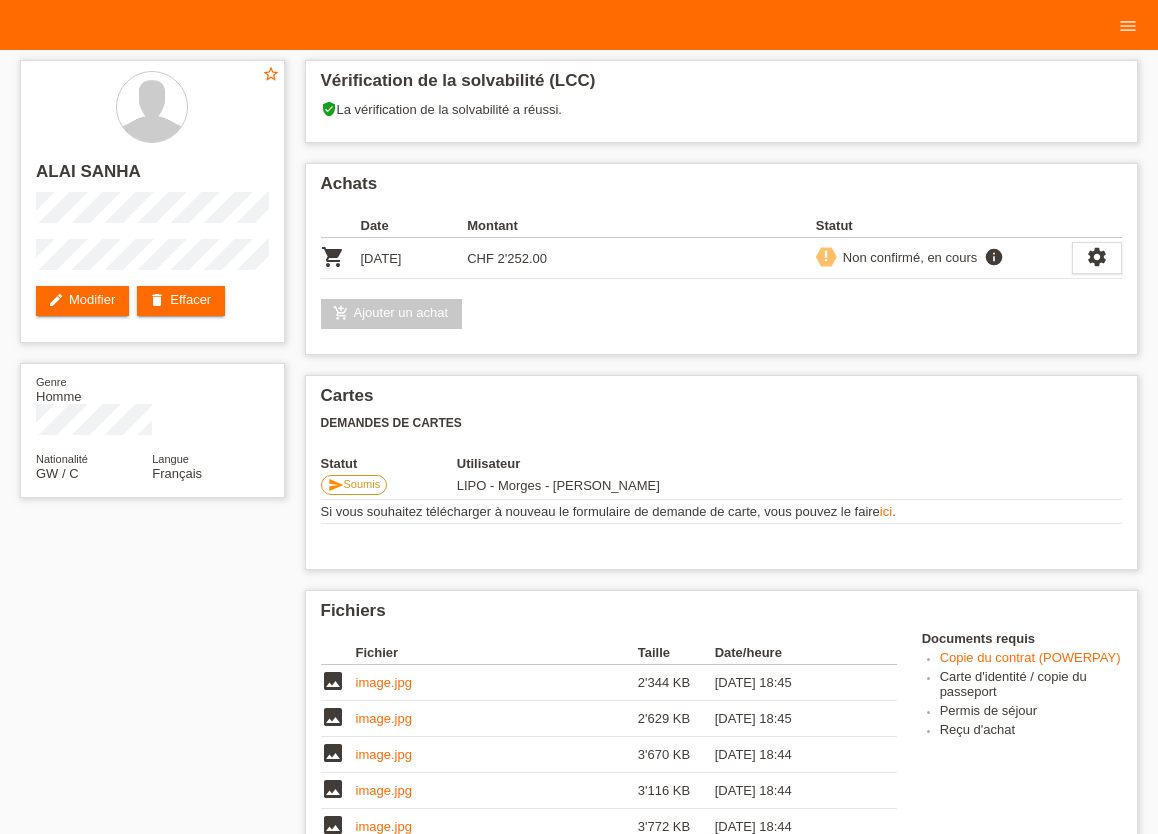 scroll, scrollTop: 0, scrollLeft: 0, axis: both 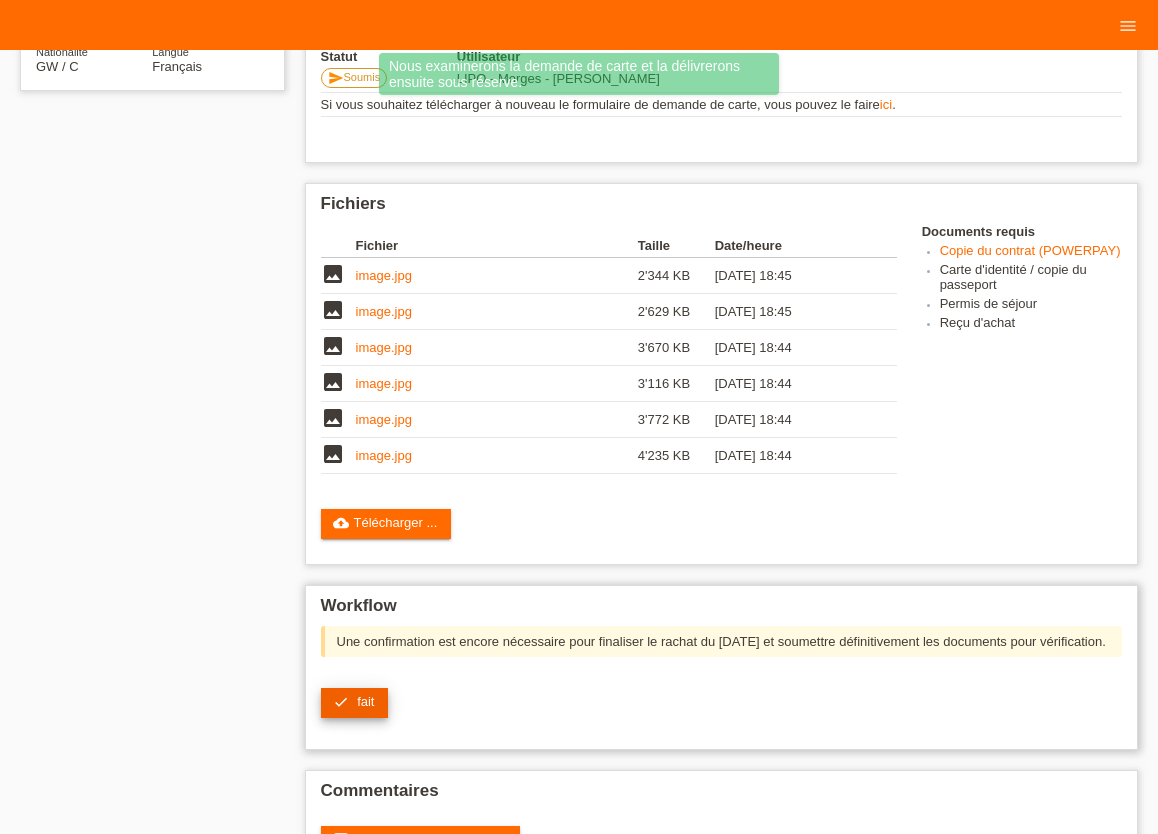 click on "check" at bounding box center (341, 702) 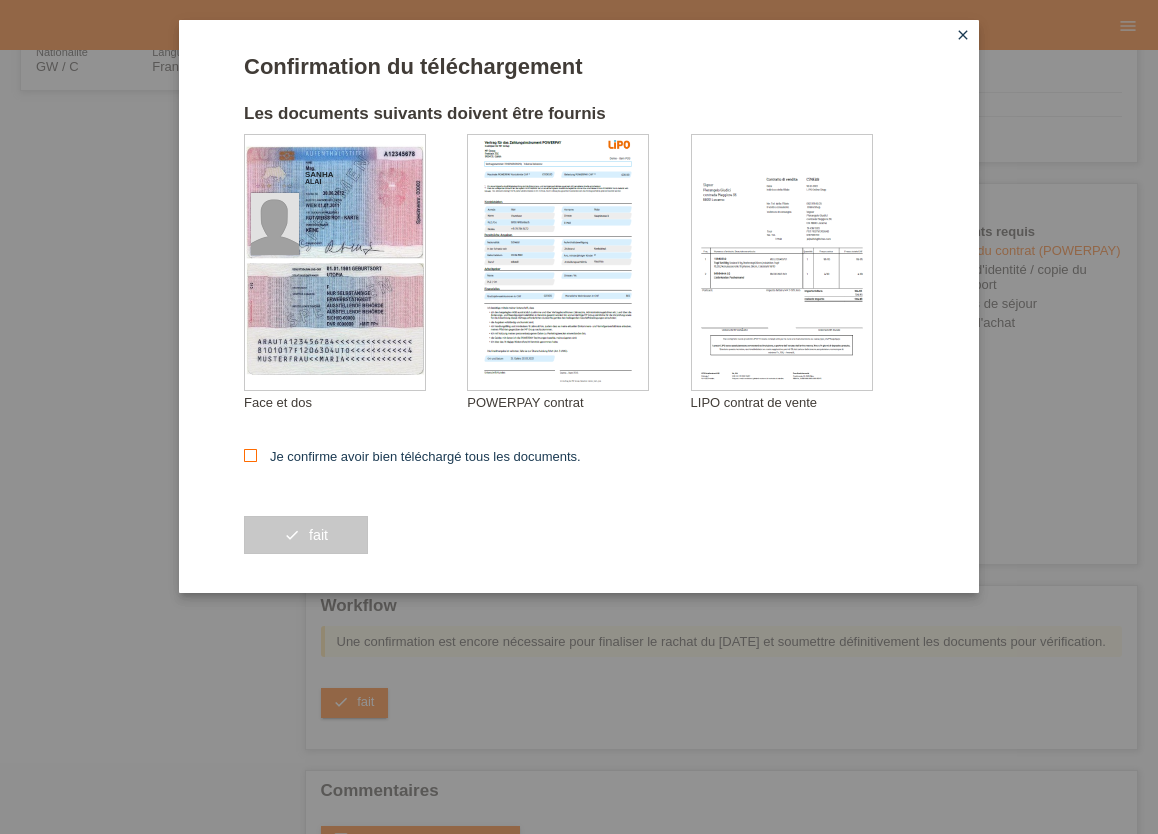 click at bounding box center [250, 455] 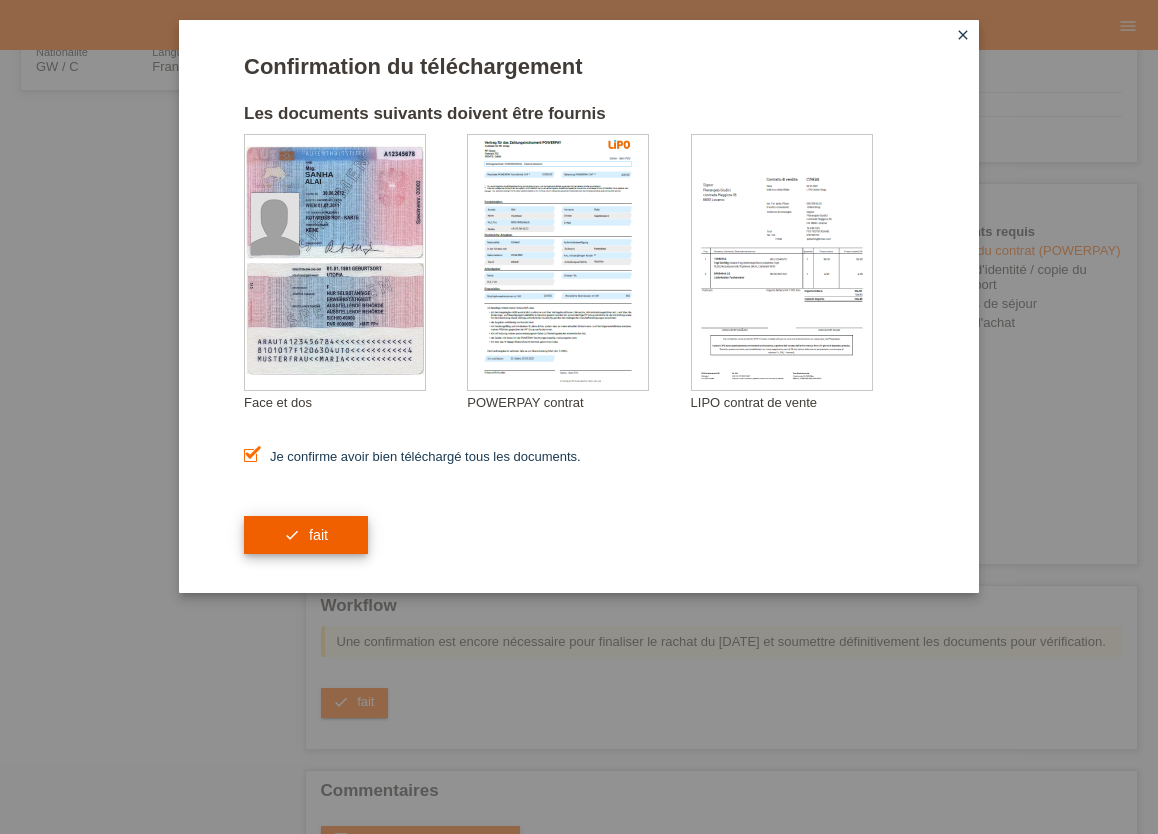 click on "check   fait" at bounding box center (306, 535) 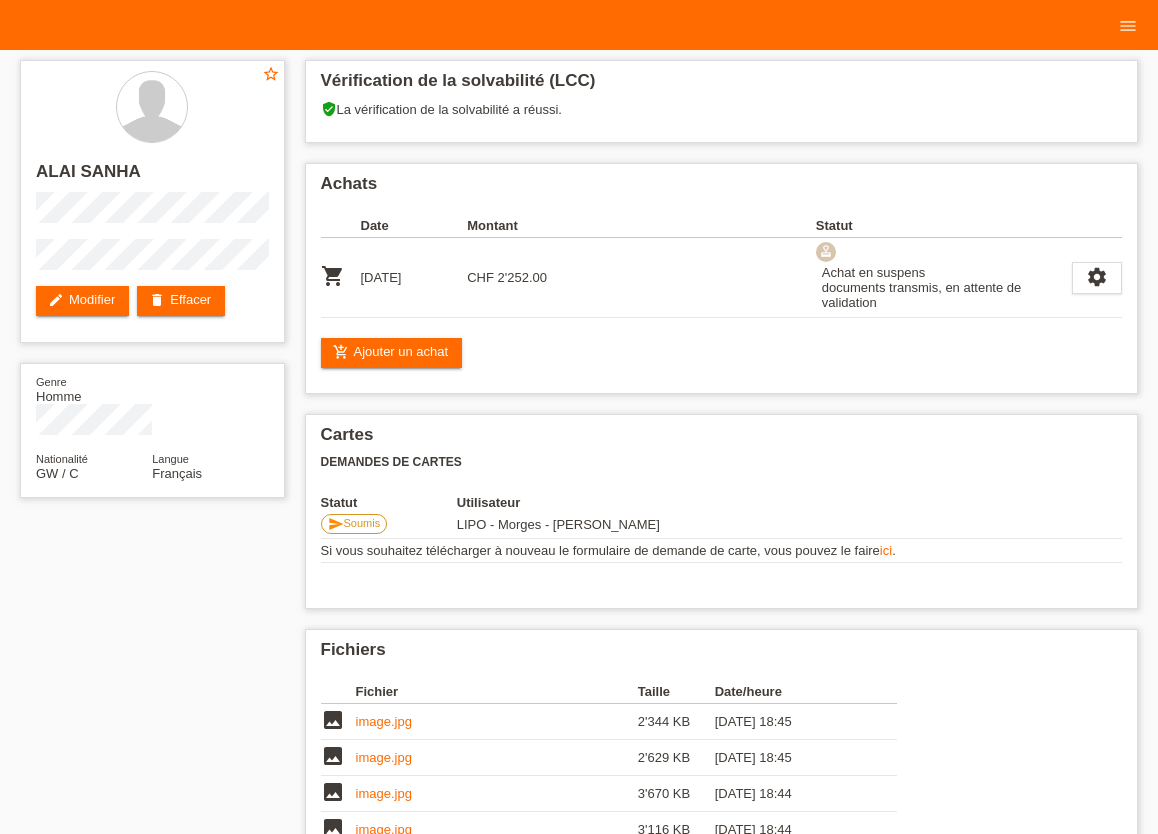 scroll, scrollTop: 0, scrollLeft: 0, axis: both 